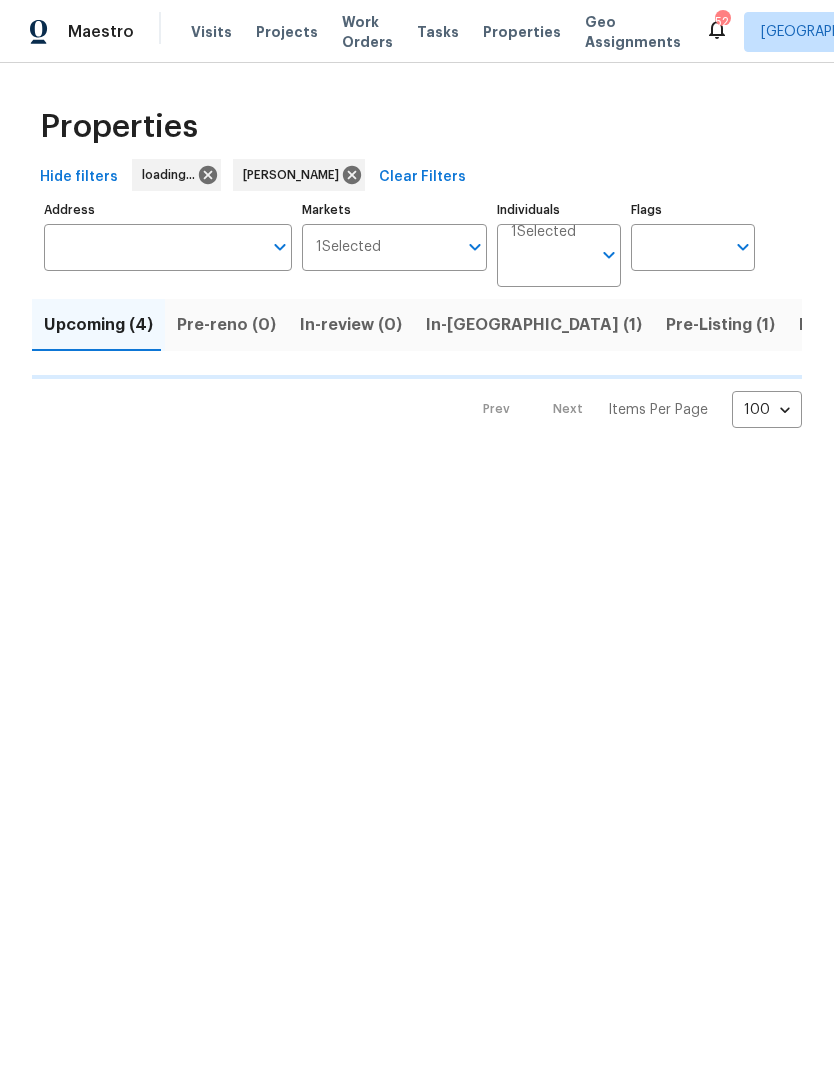 scroll, scrollTop: 0, scrollLeft: 0, axis: both 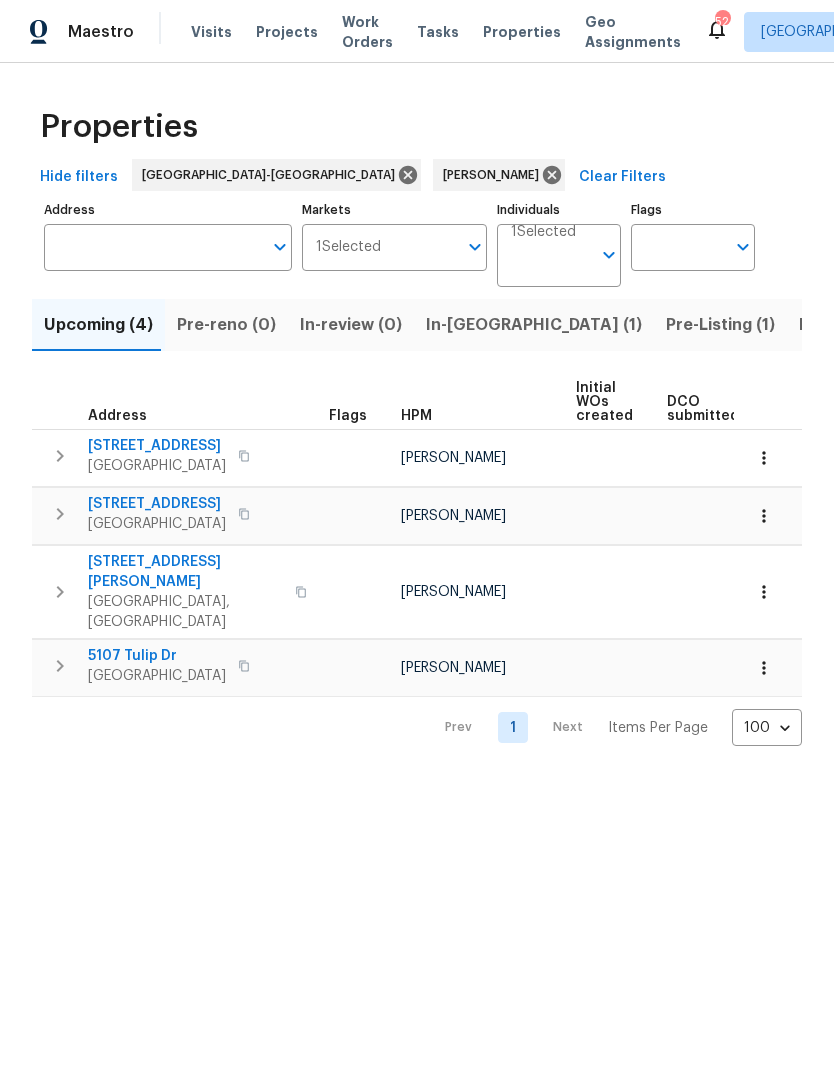 click on "[STREET_ADDRESS][PERSON_NAME]" at bounding box center [185, 572] 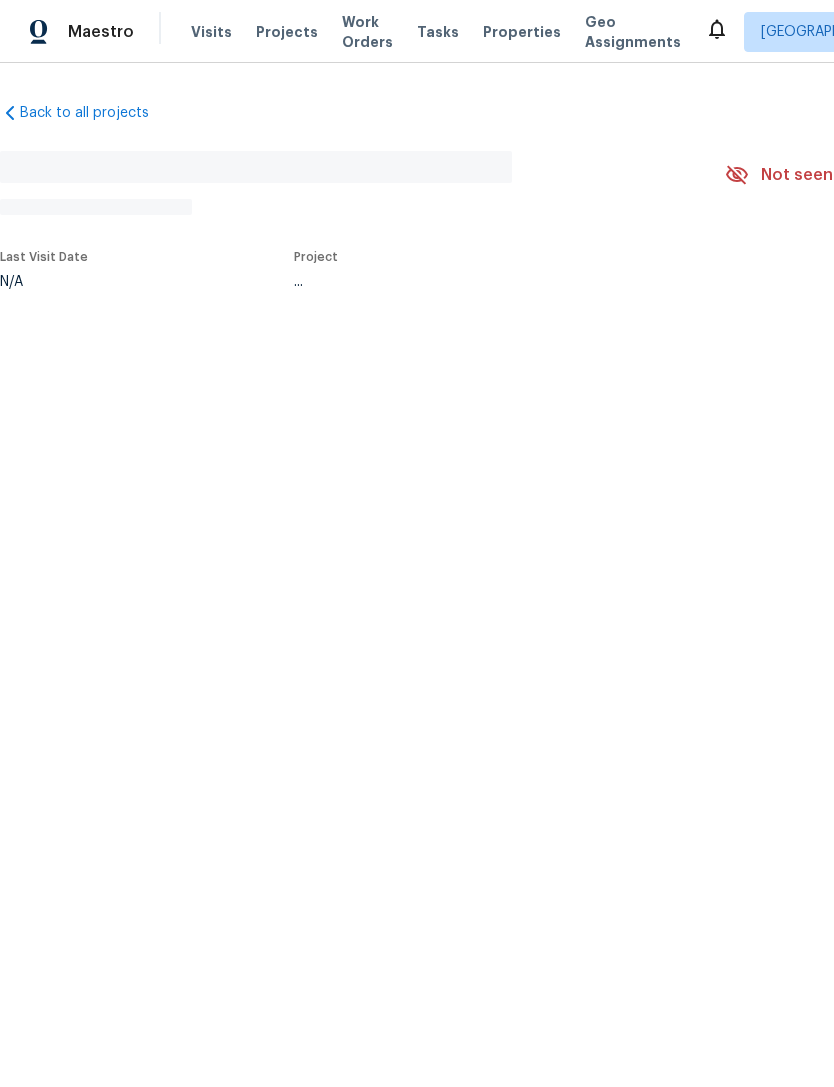 scroll, scrollTop: 0, scrollLeft: 0, axis: both 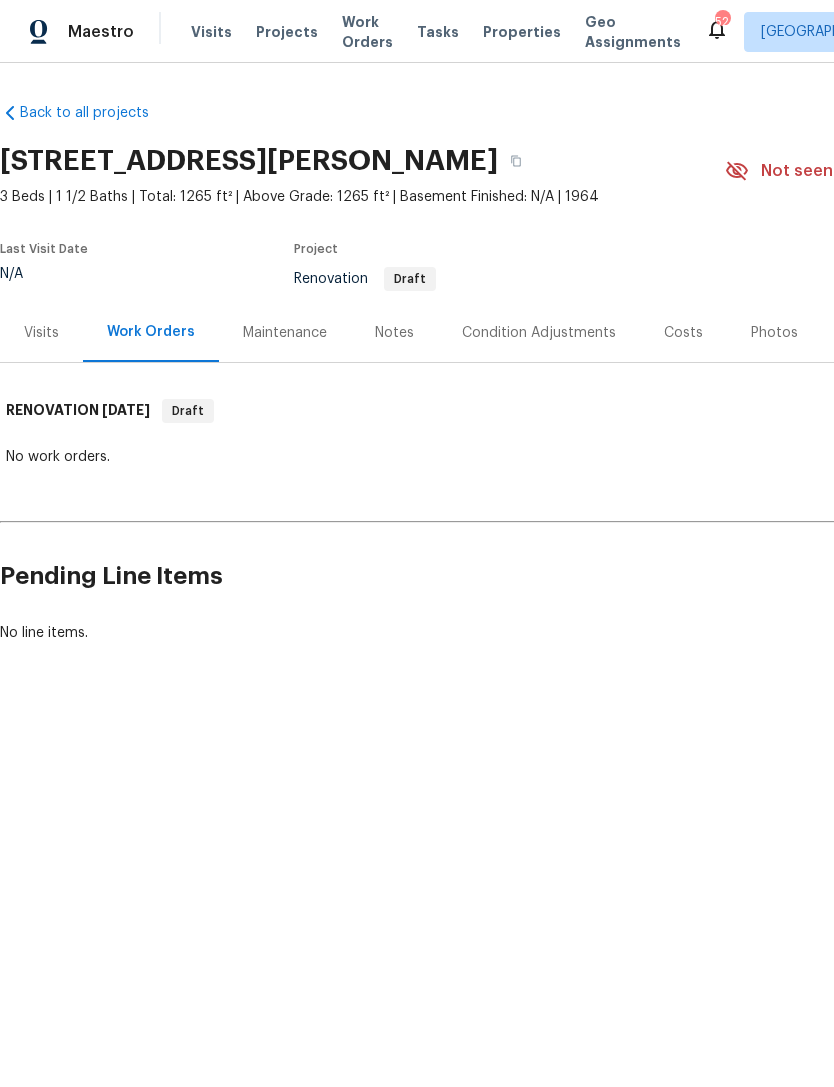 click on "Costs" at bounding box center [683, 333] 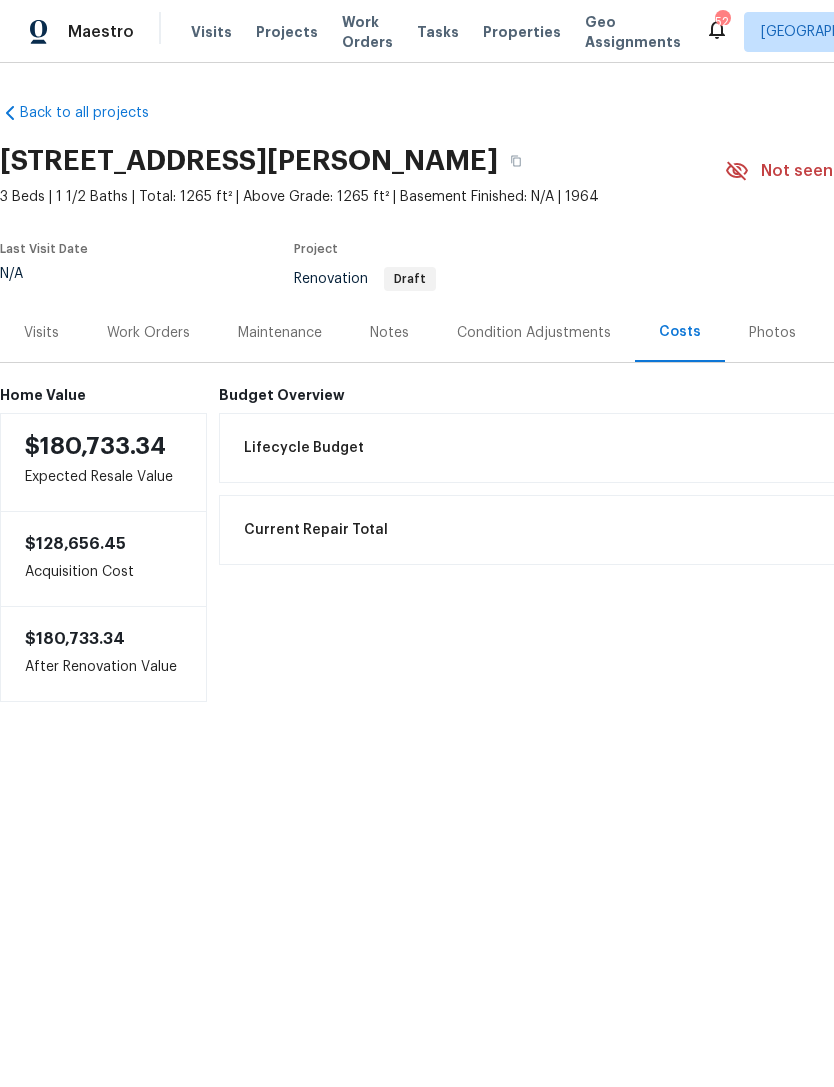 scroll, scrollTop: 0, scrollLeft: 0, axis: both 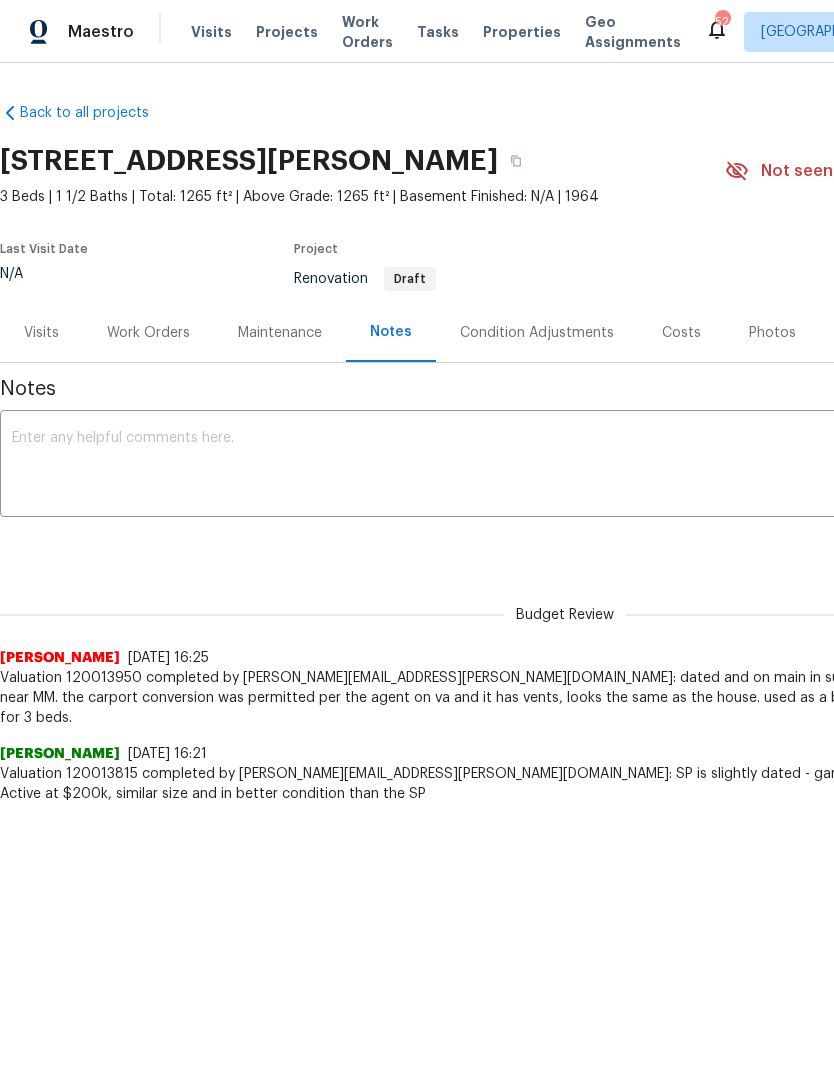 click on "Condition Adjustments" at bounding box center (537, 333) 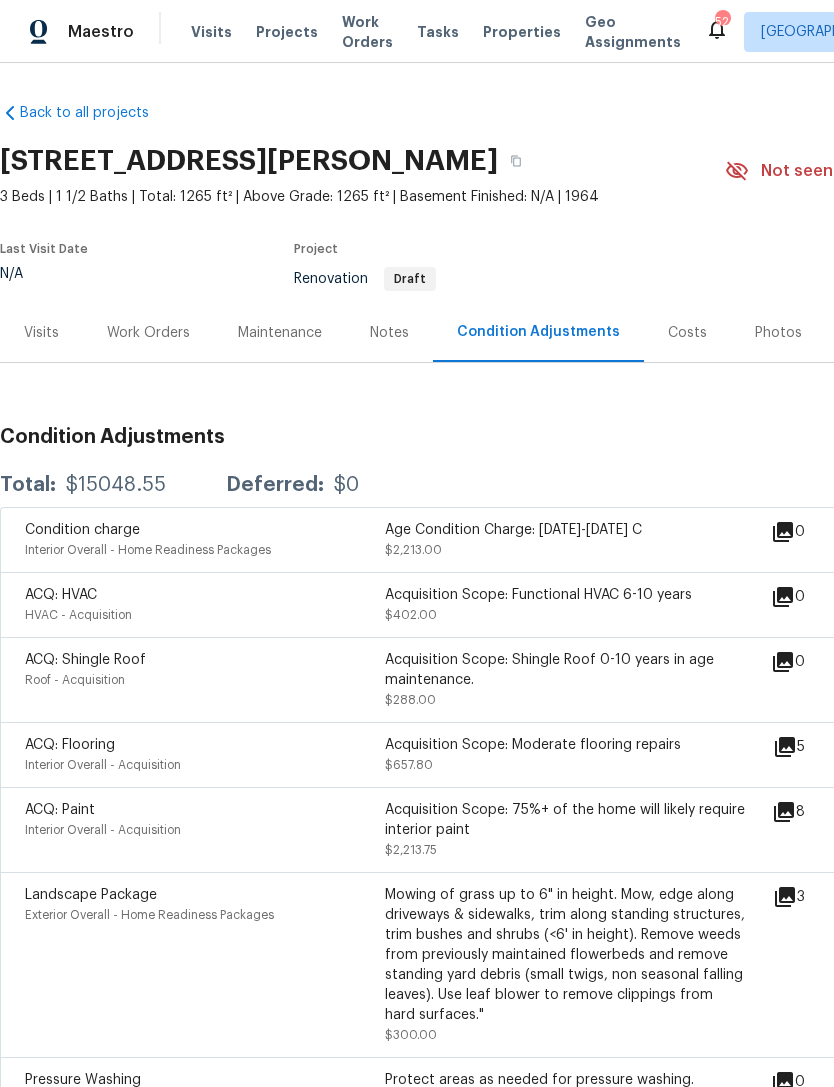 click on "Visits" at bounding box center (41, 333) 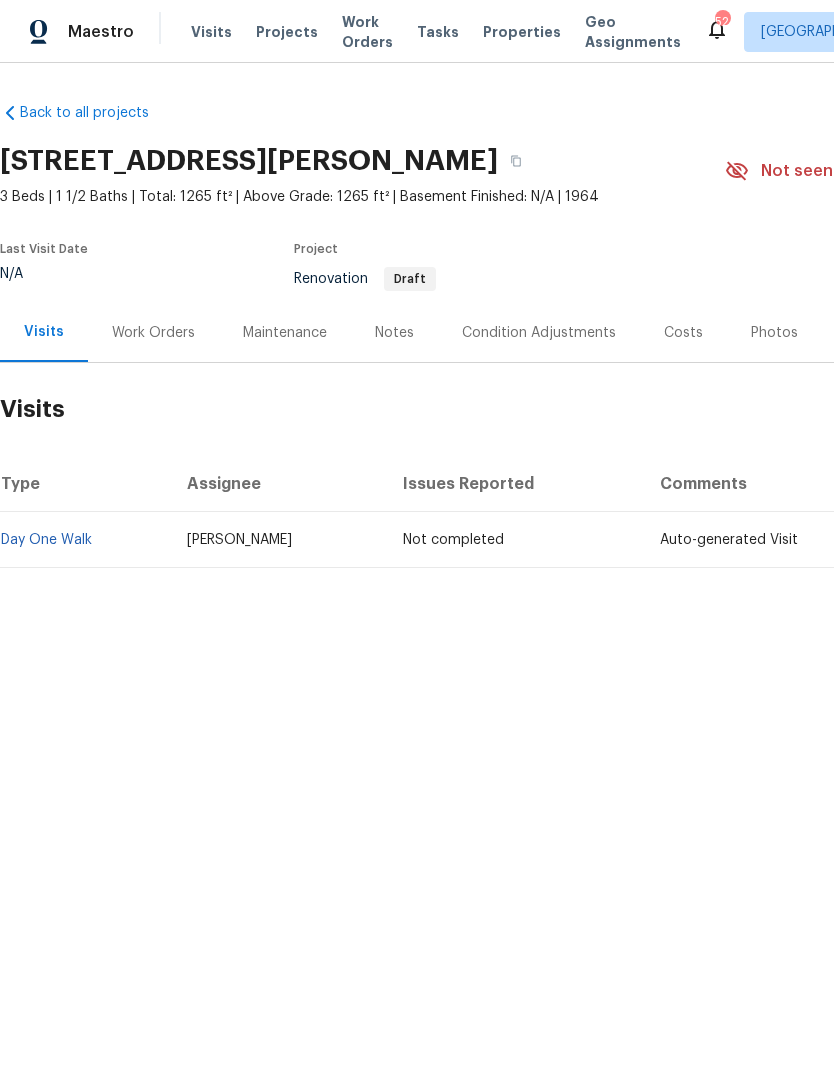 click on "Work Orders" at bounding box center (153, 333) 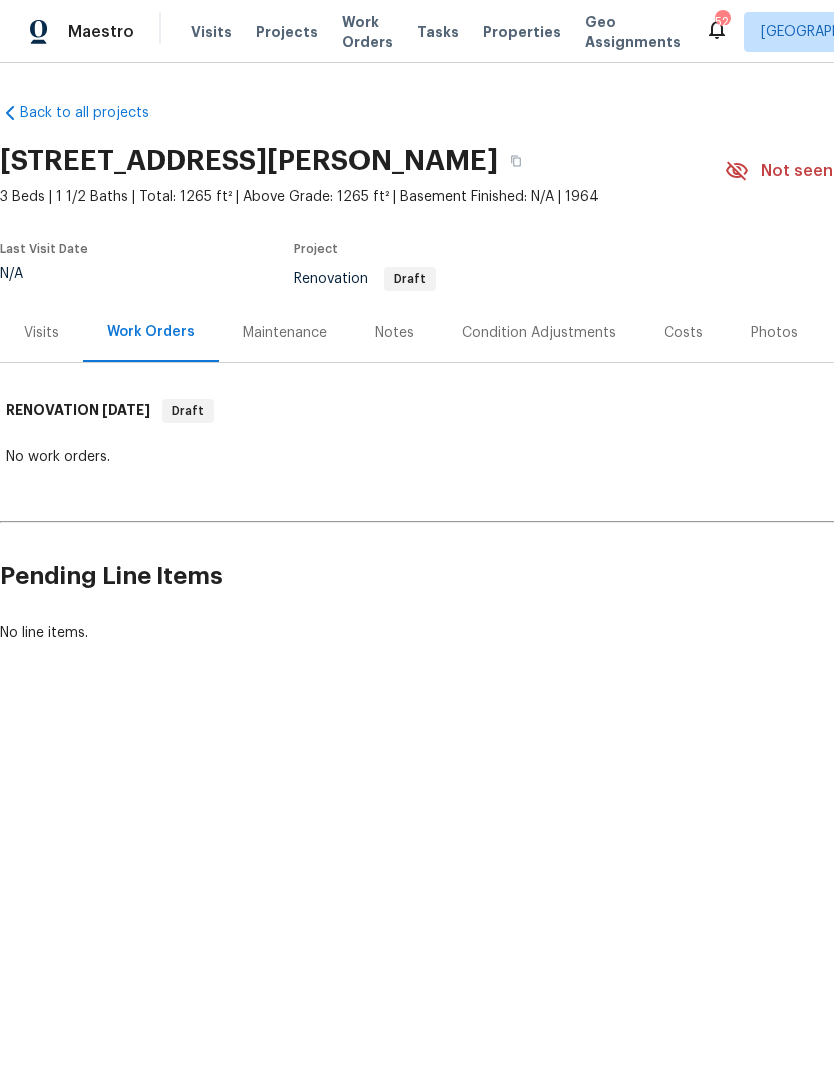click on "Condition Adjustments" at bounding box center [539, 333] 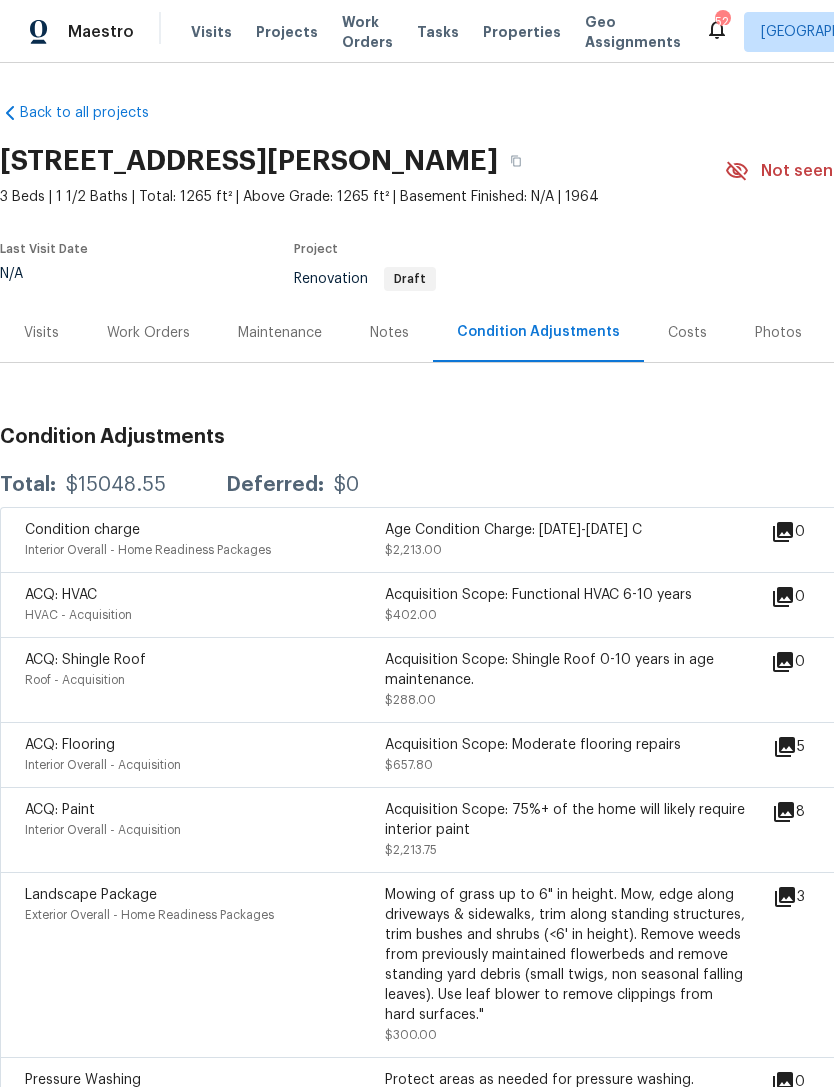 click 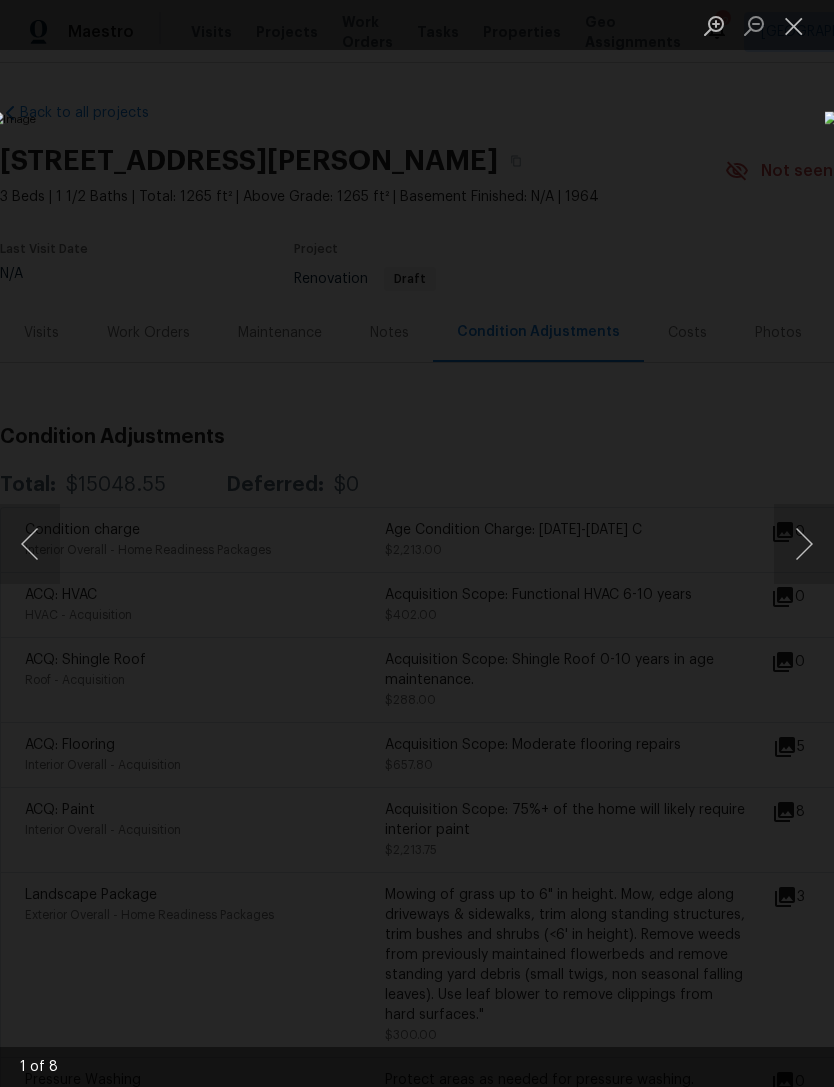 click at bounding box center [804, 544] 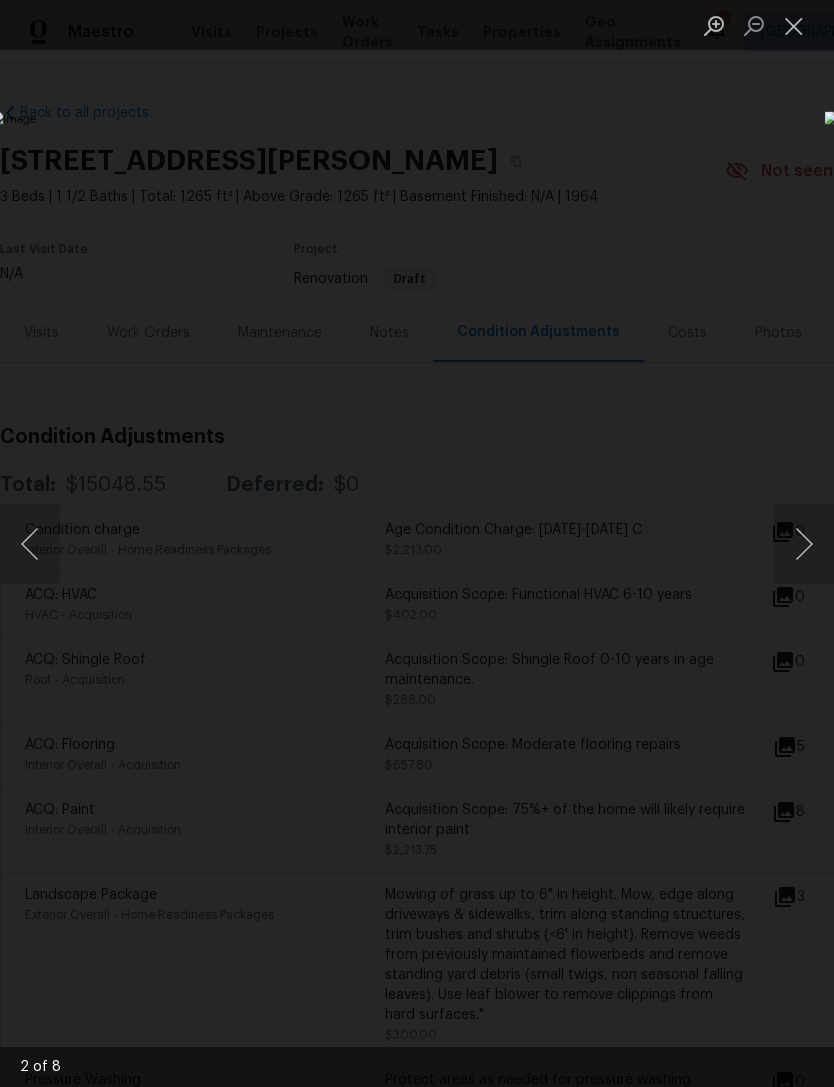 click at bounding box center [804, 544] 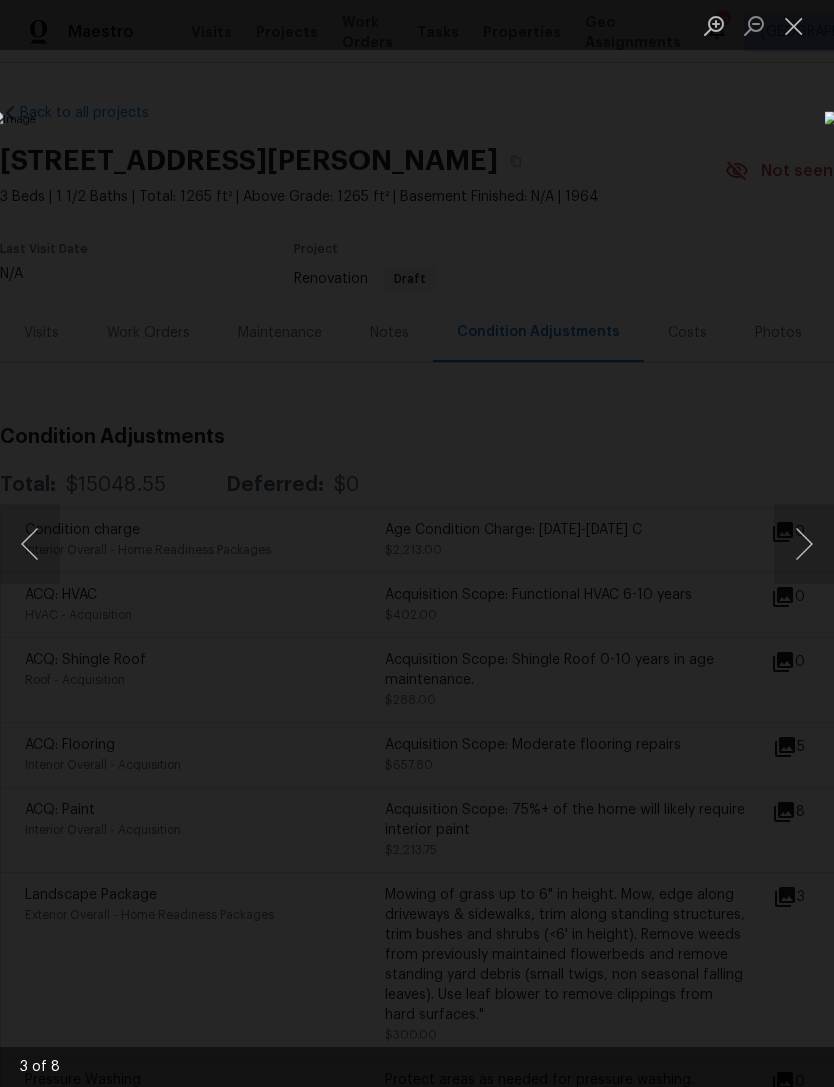 click at bounding box center [804, 544] 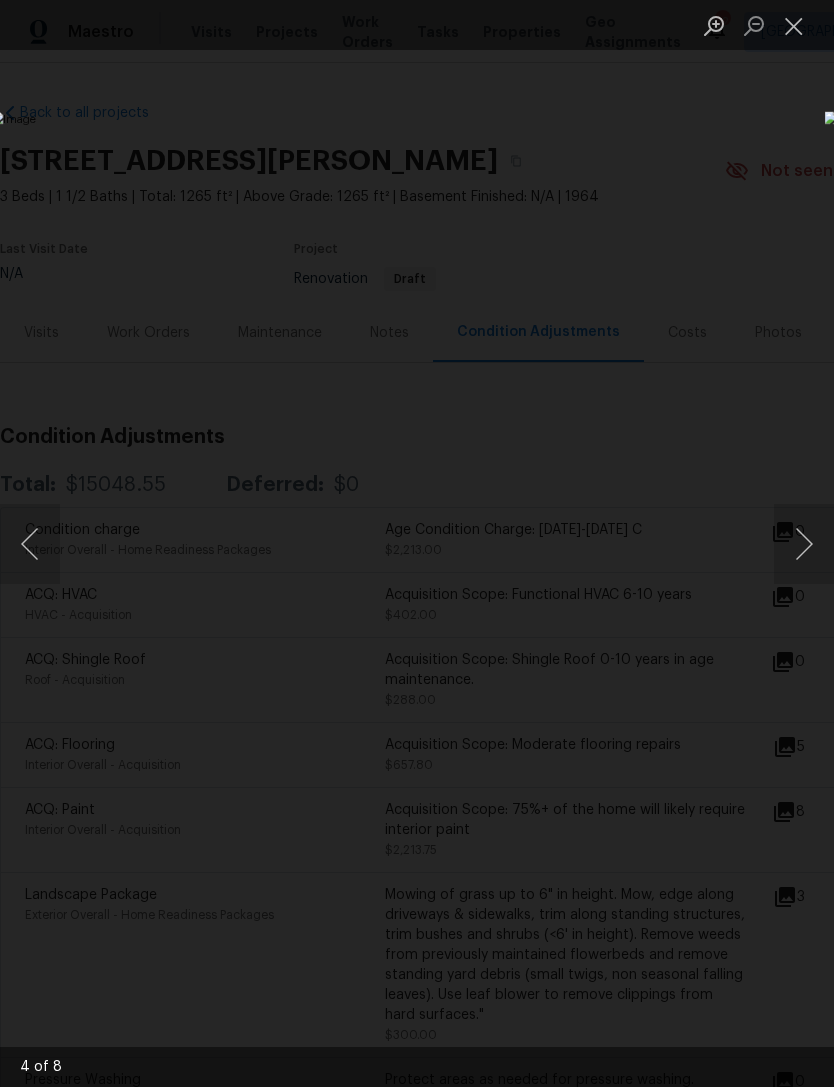 click at bounding box center [804, 544] 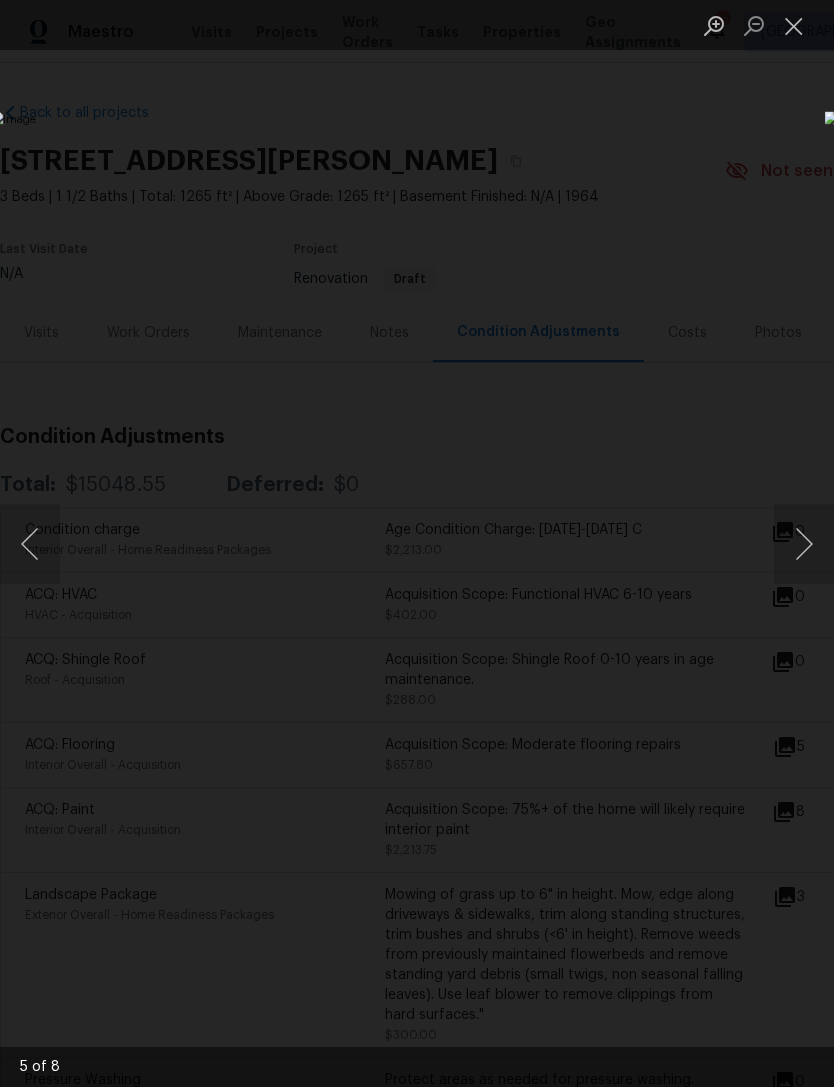 click at bounding box center (804, 544) 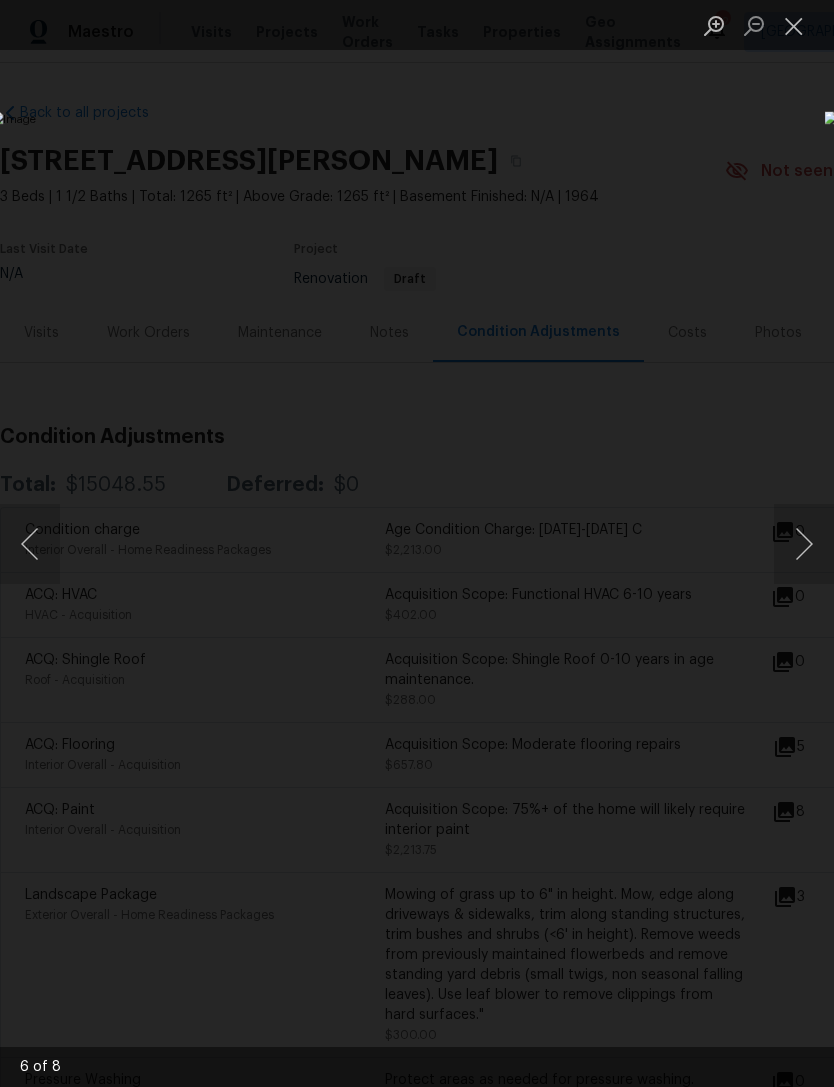 click at bounding box center [804, 544] 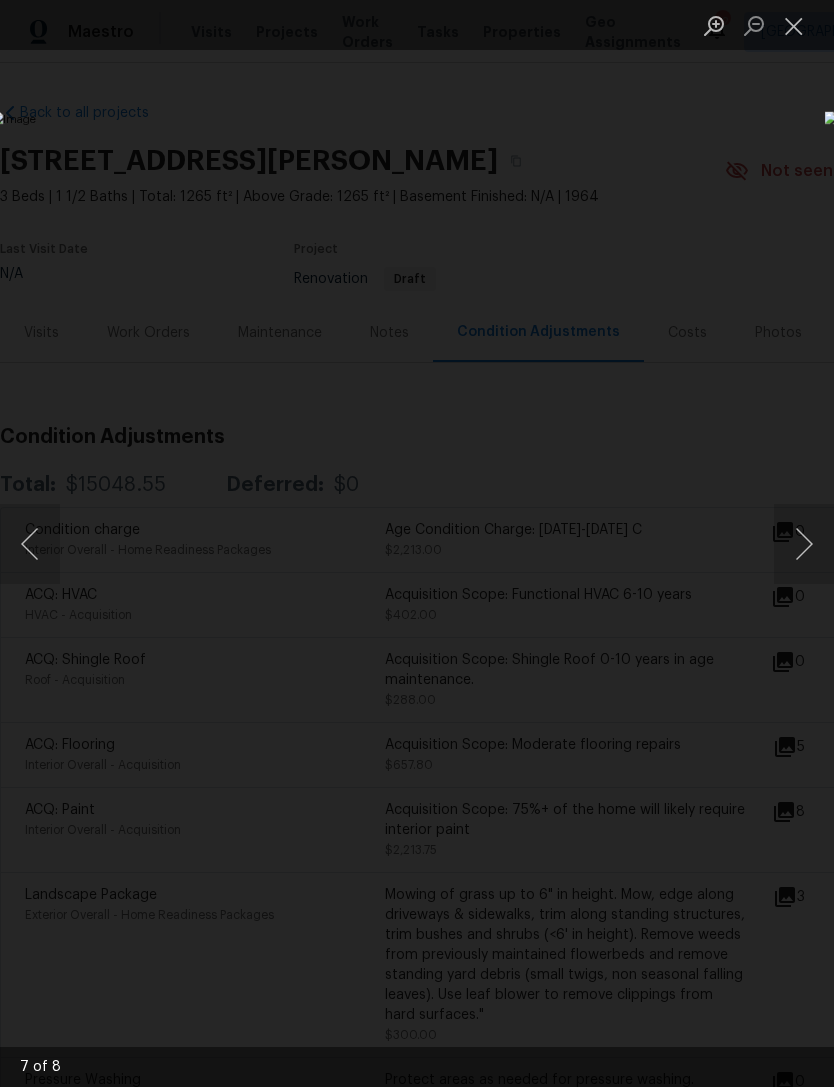 click at bounding box center [804, 544] 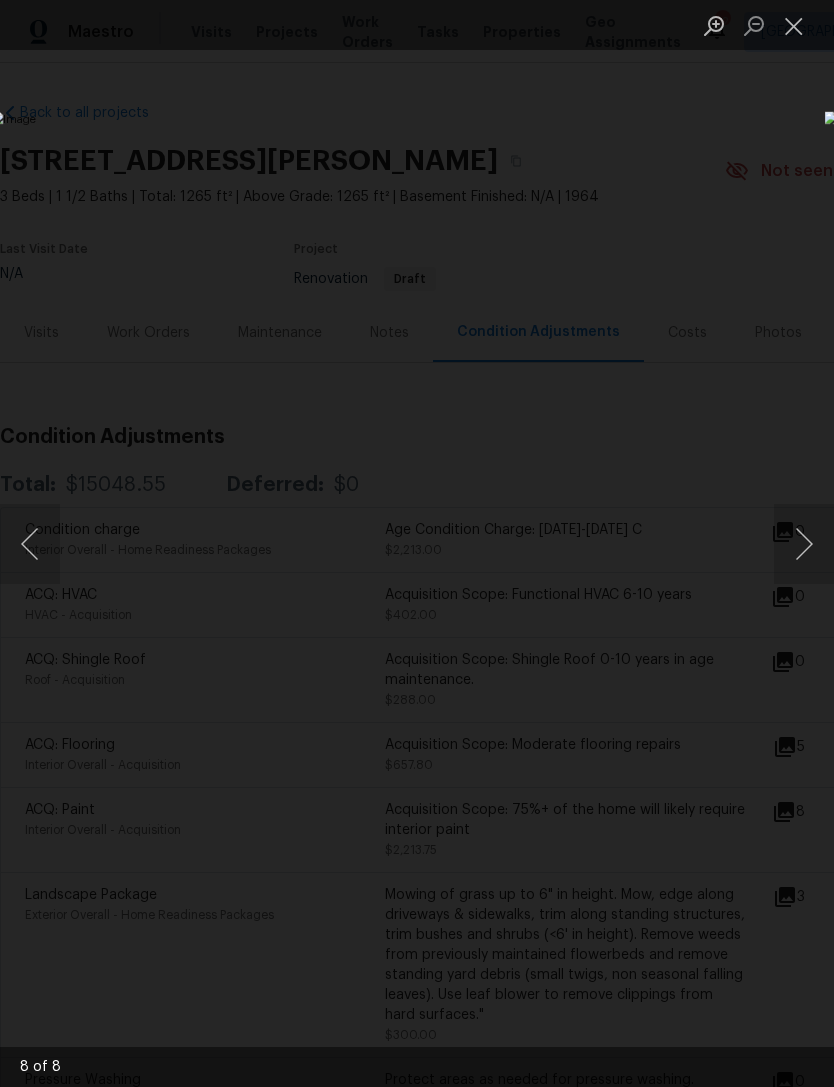 click at bounding box center (804, 544) 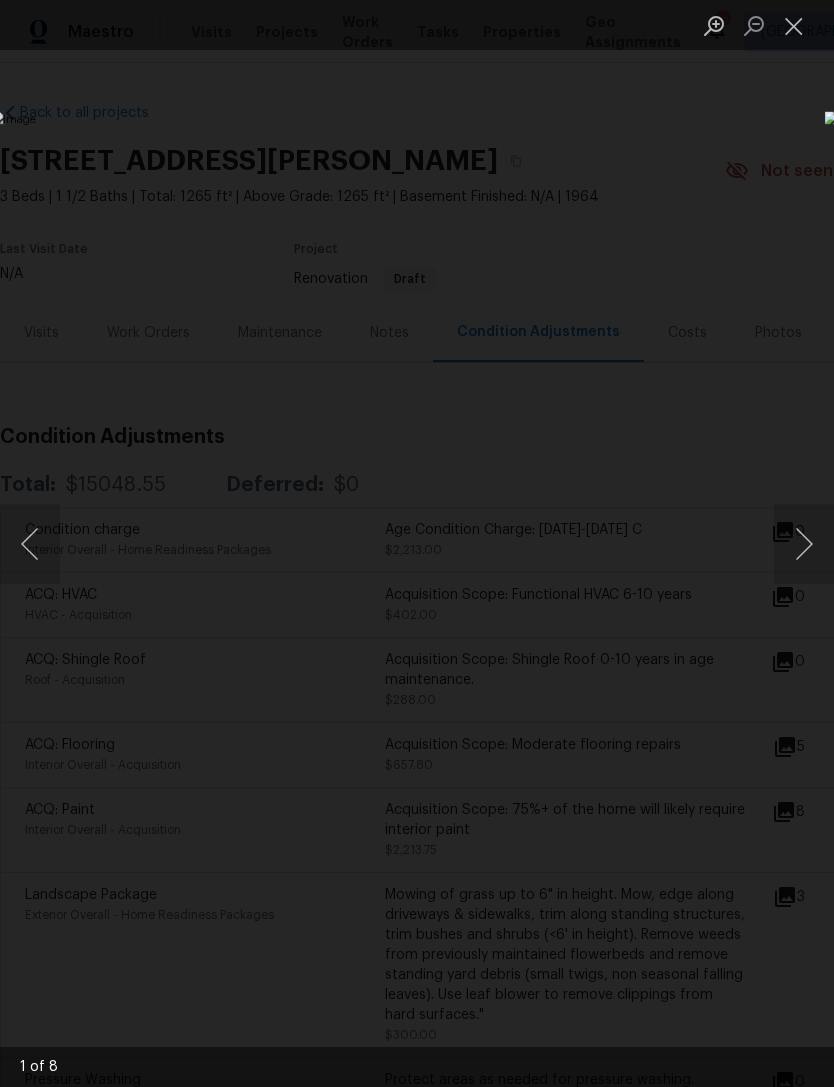 click at bounding box center (804, 544) 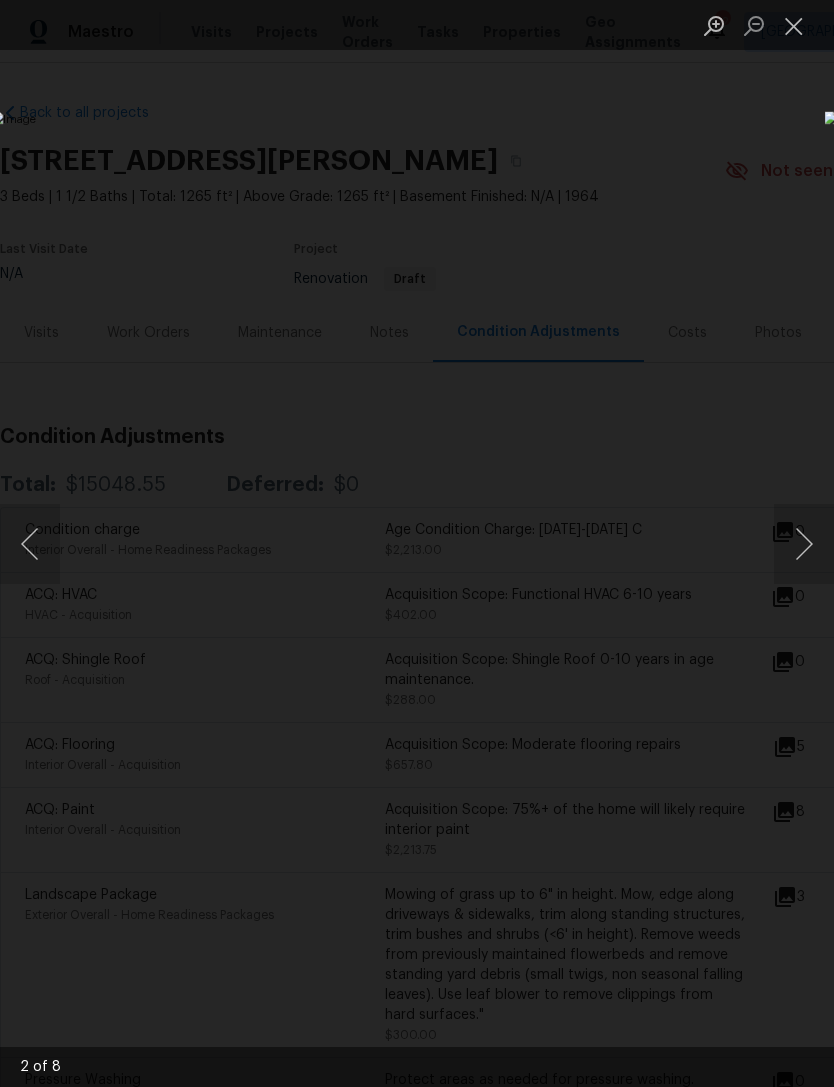 click at bounding box center (804, 544) 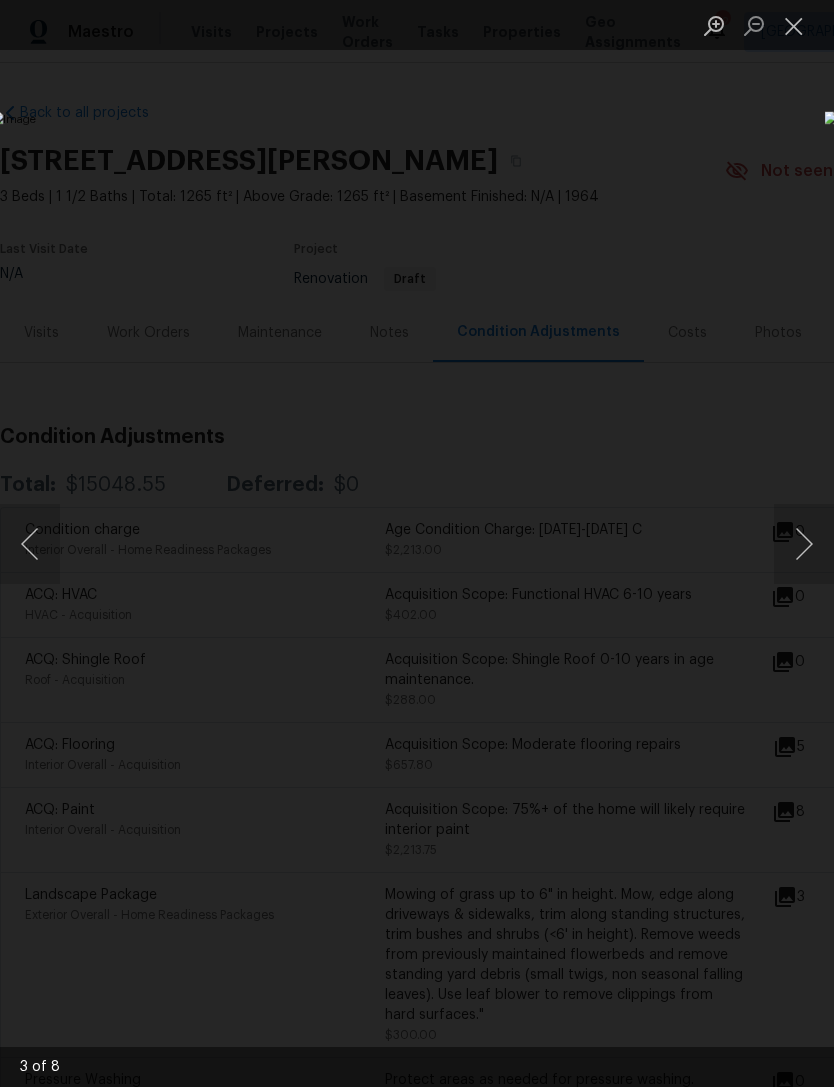 click at bounding box center [794, 25] 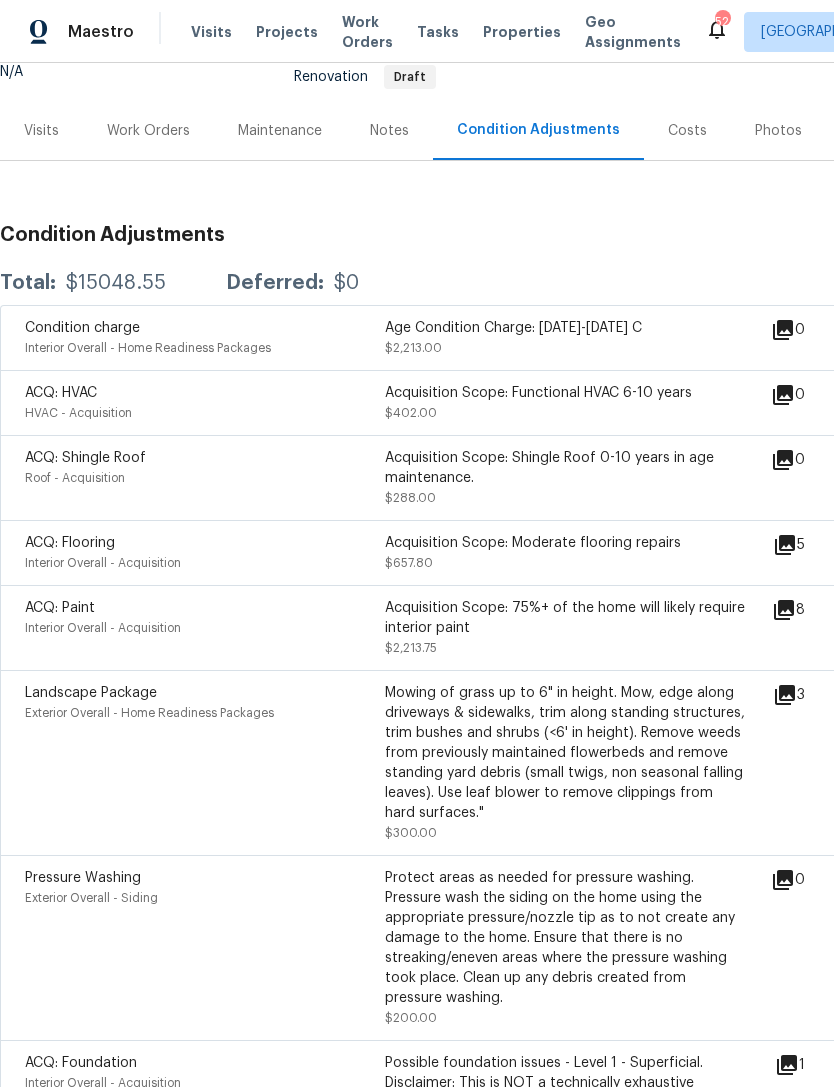 scroll, scrollTop: 203, scrollLeft: 0, axis: vertical 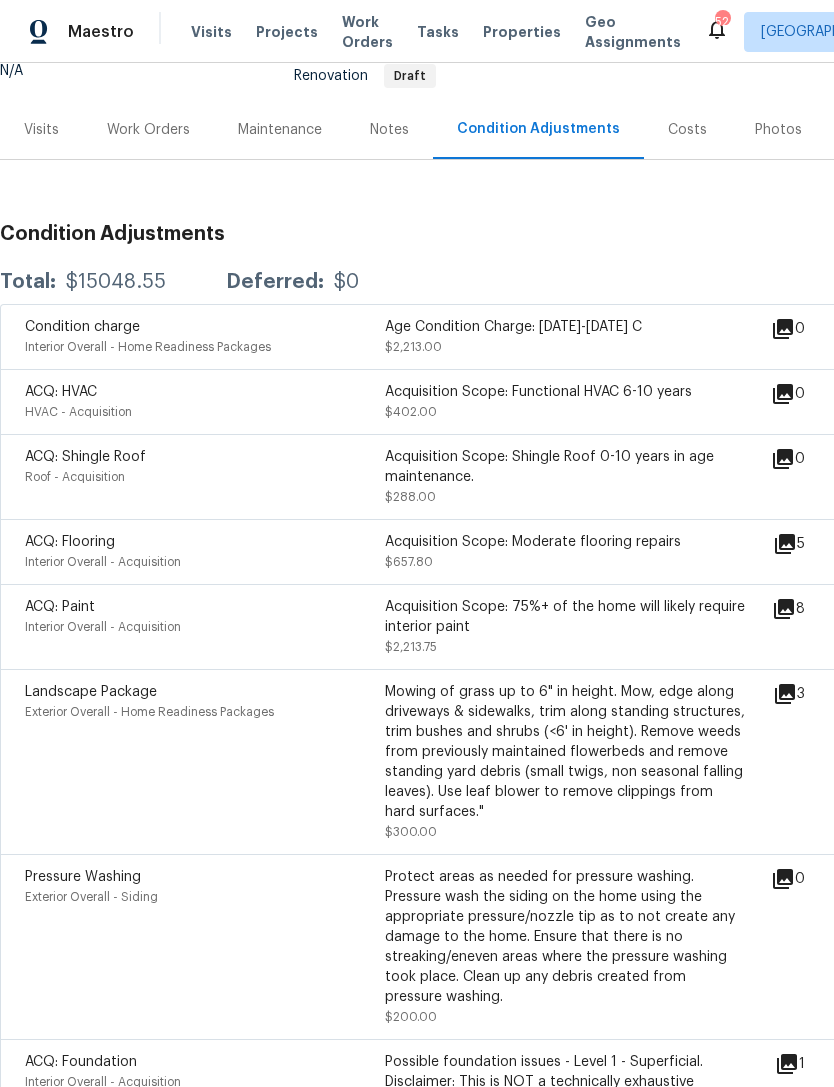 click 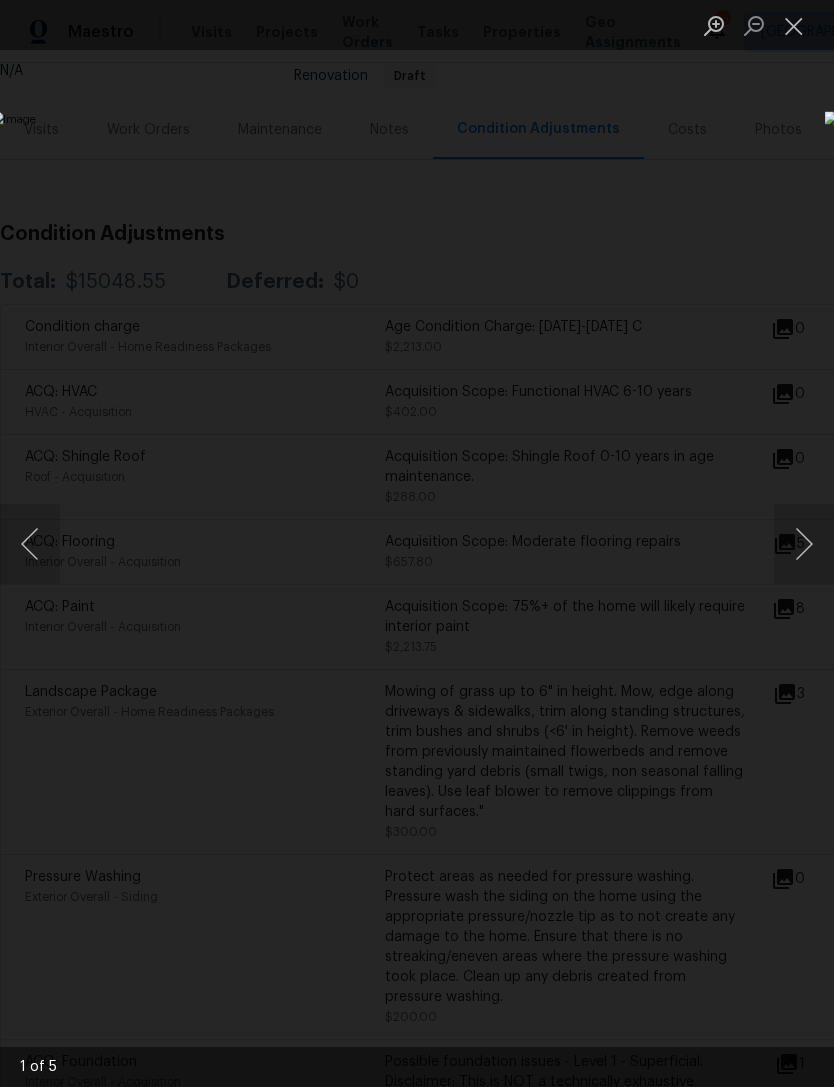 click at bounding box center (804, 544) 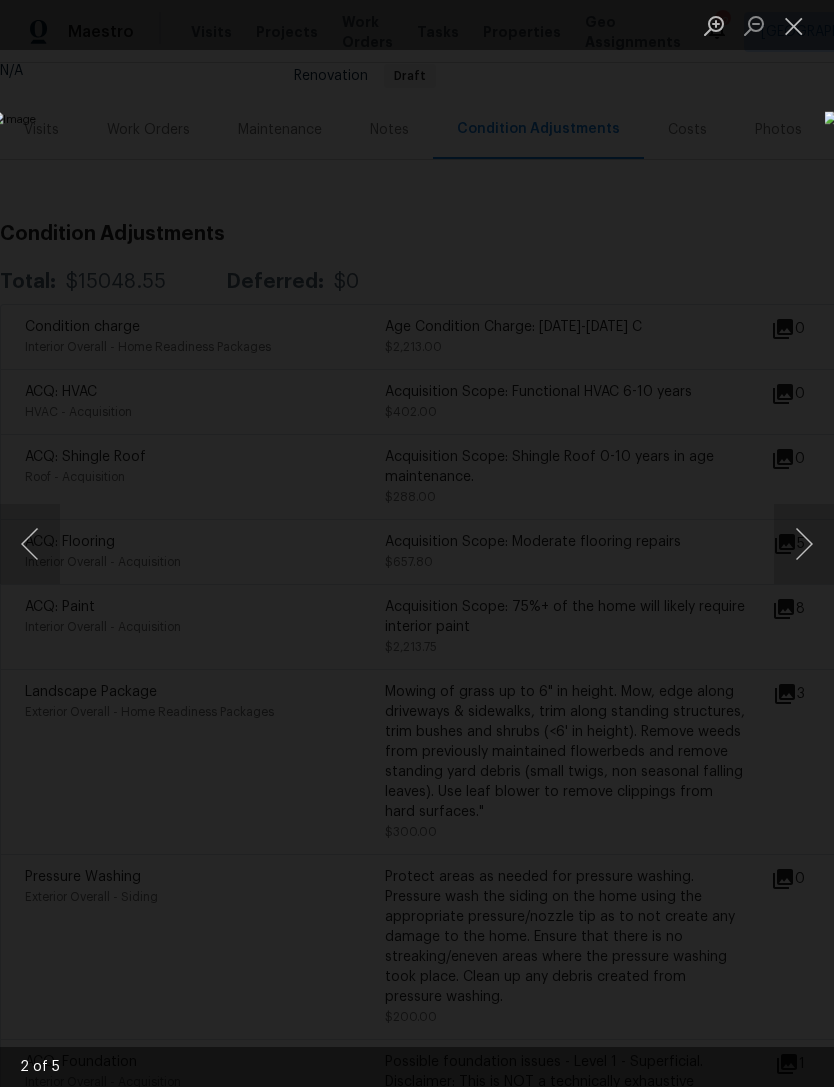 click at bounding box center [804, 544] 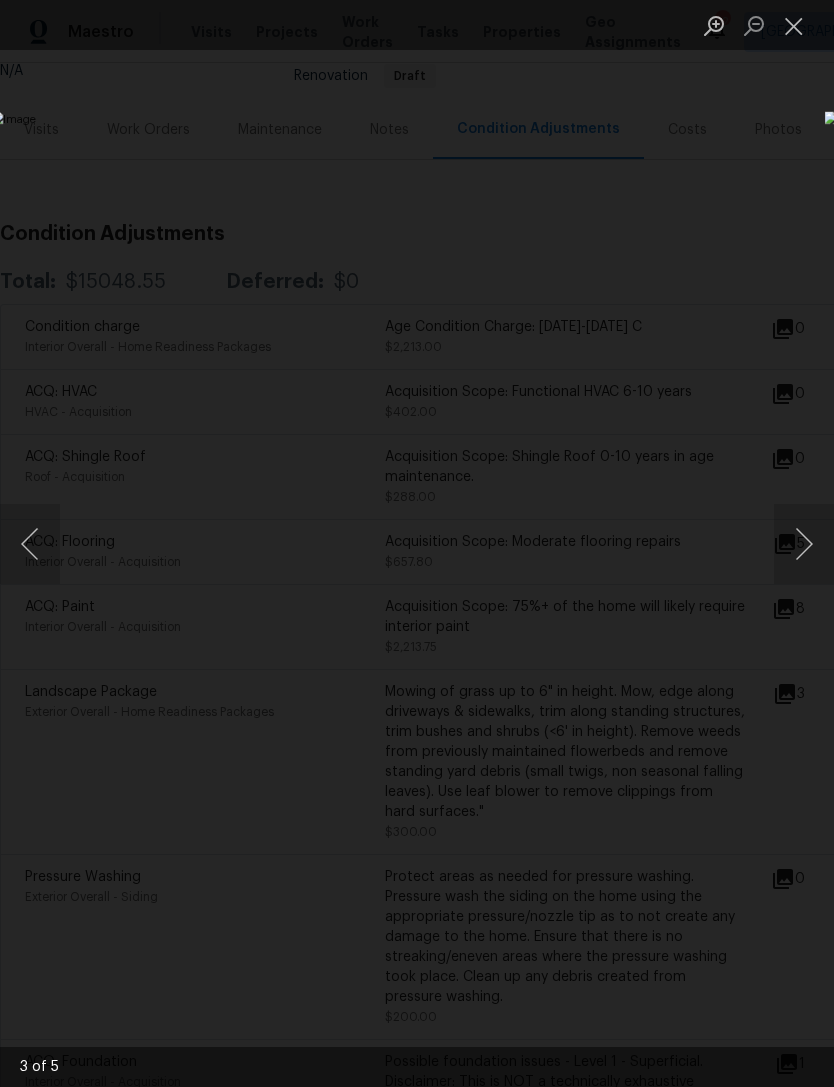 click at bounding box center (804, 544) 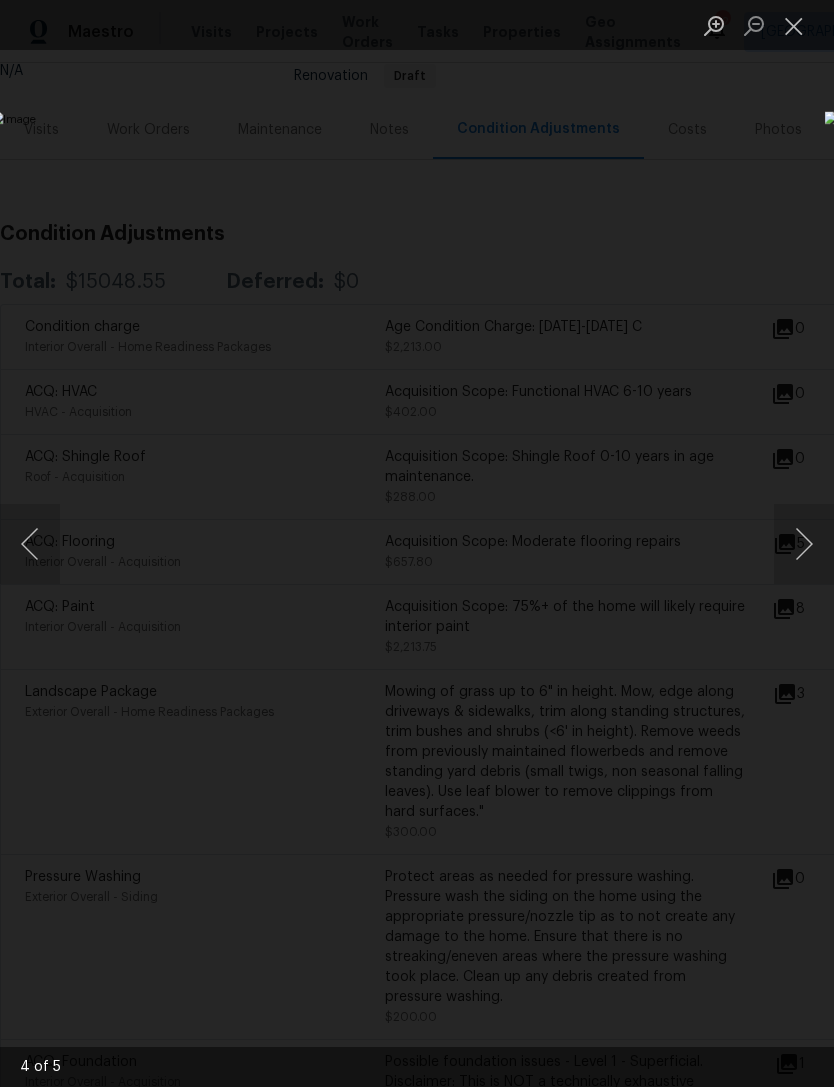 click at bounding box center [794, 25] 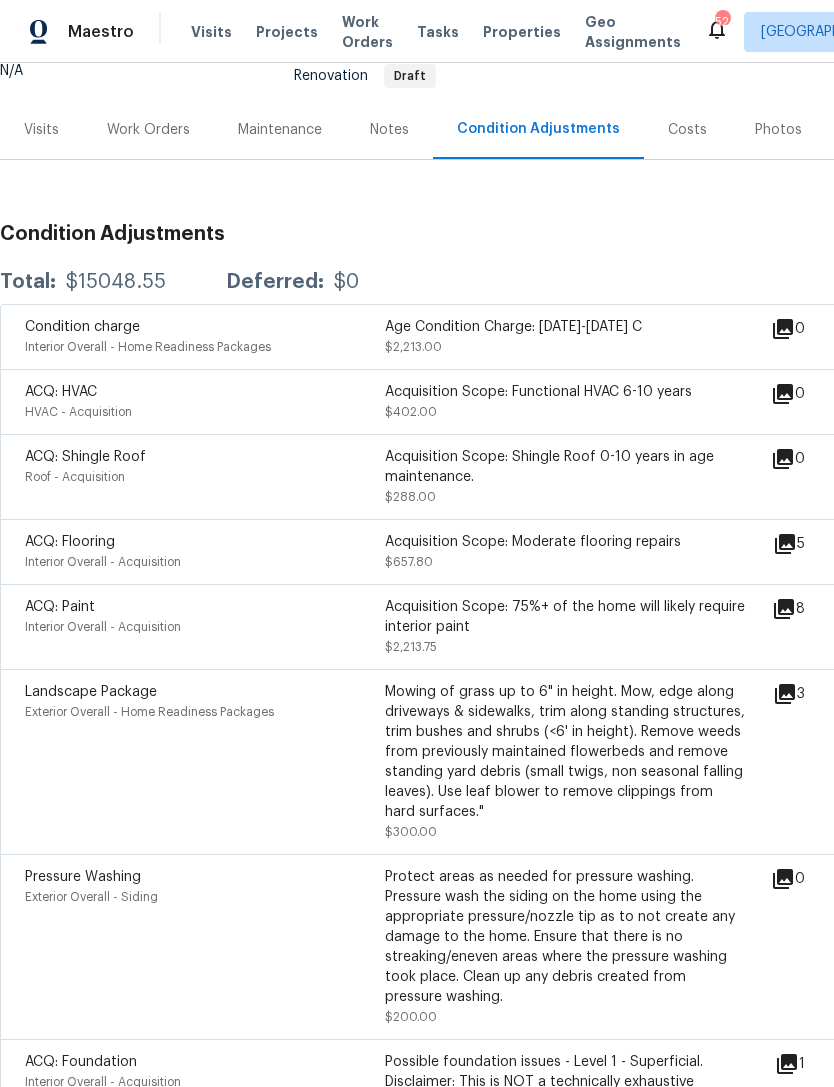 click 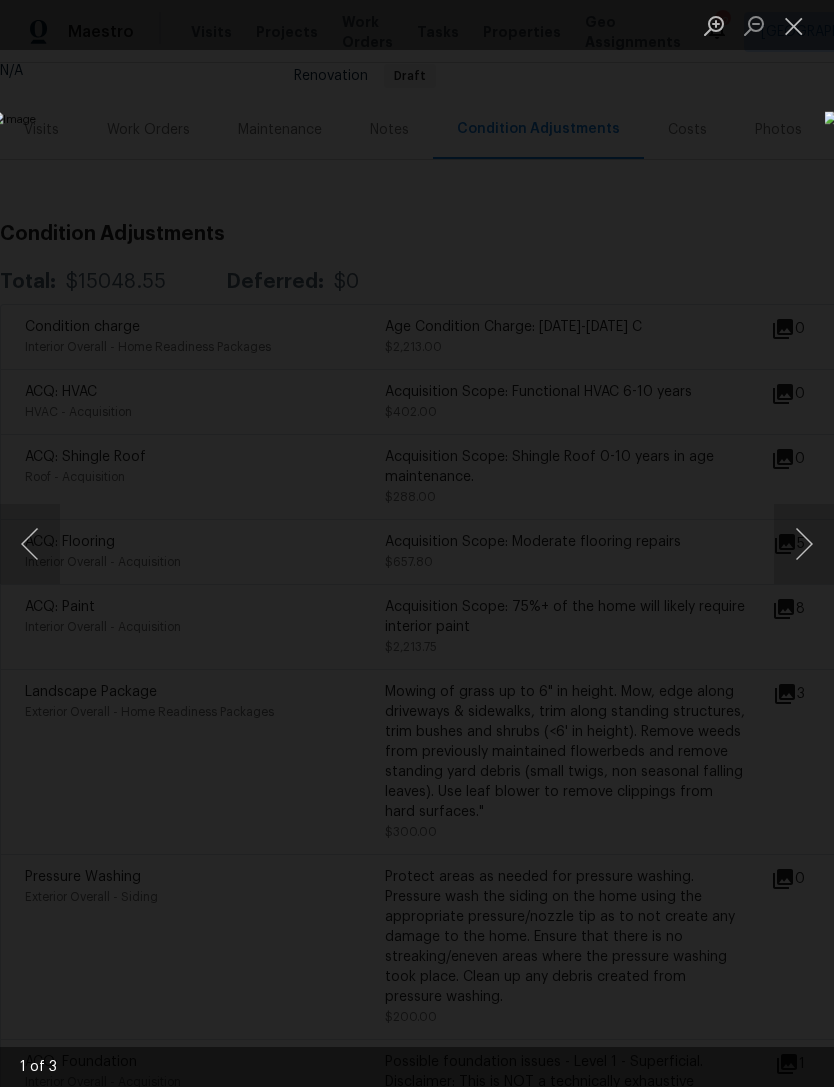 click at bounding box center (804, 544) 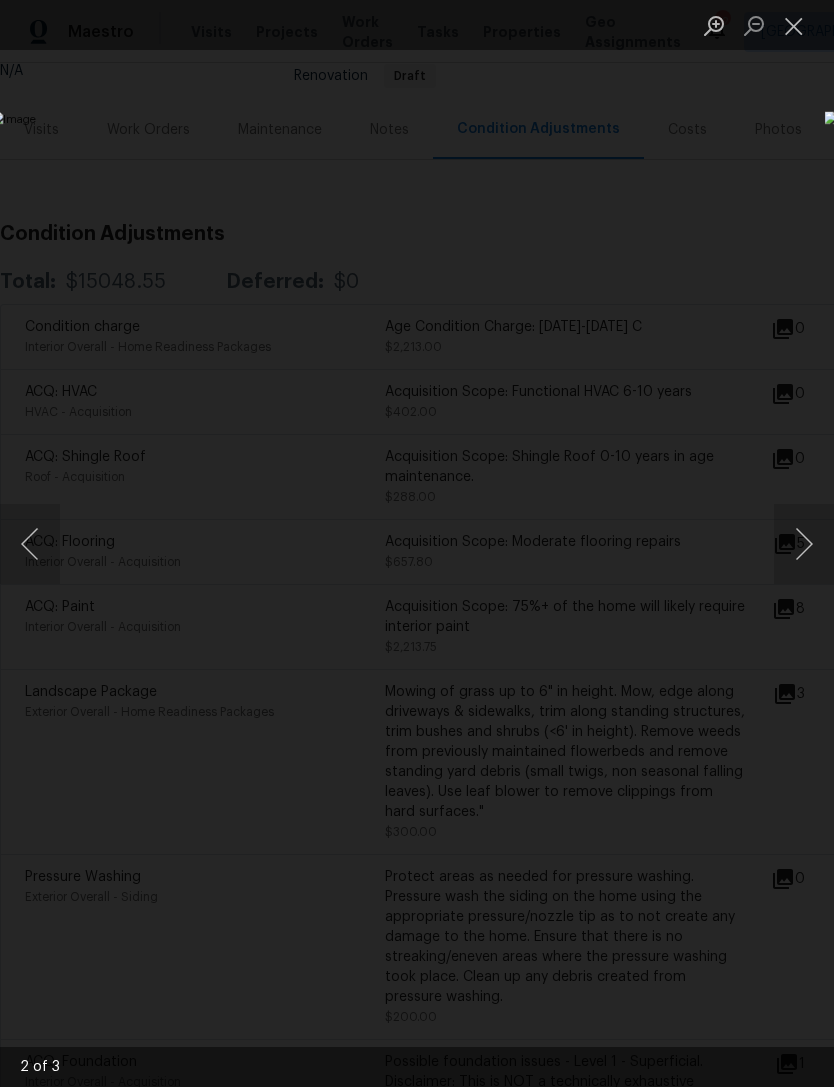 click at bounding box center [804, 544] 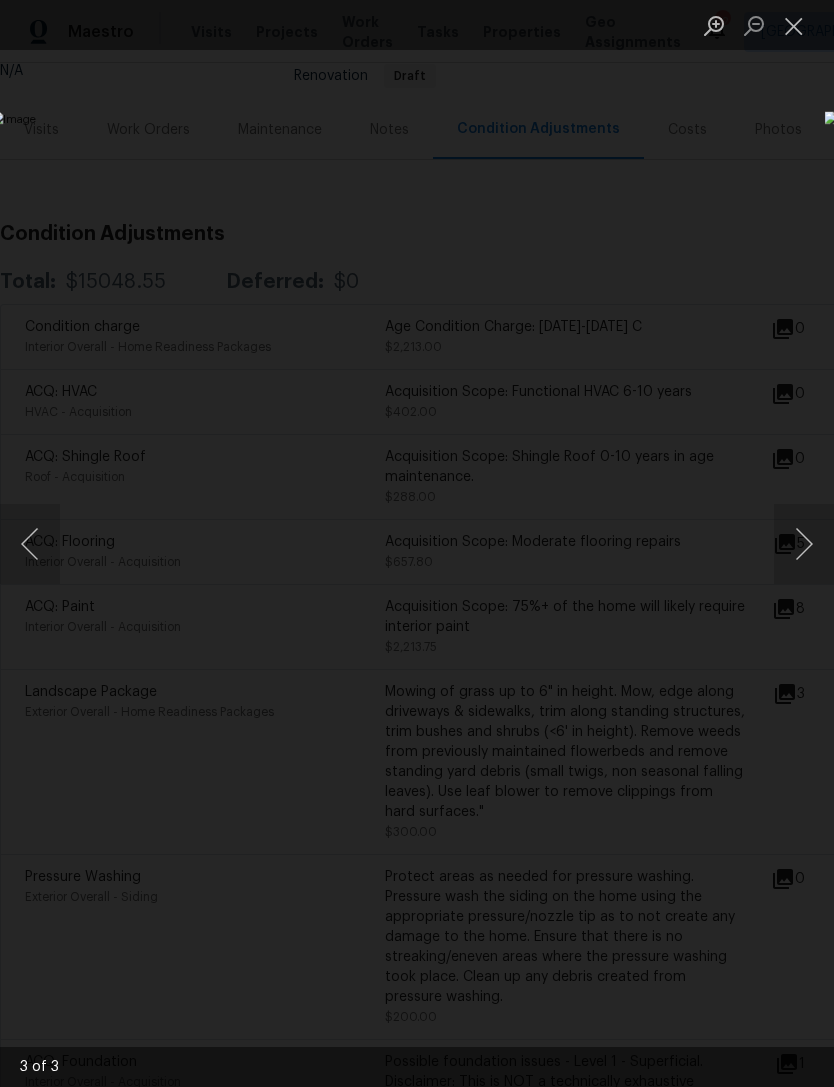 click at bounding box center [804, 544] 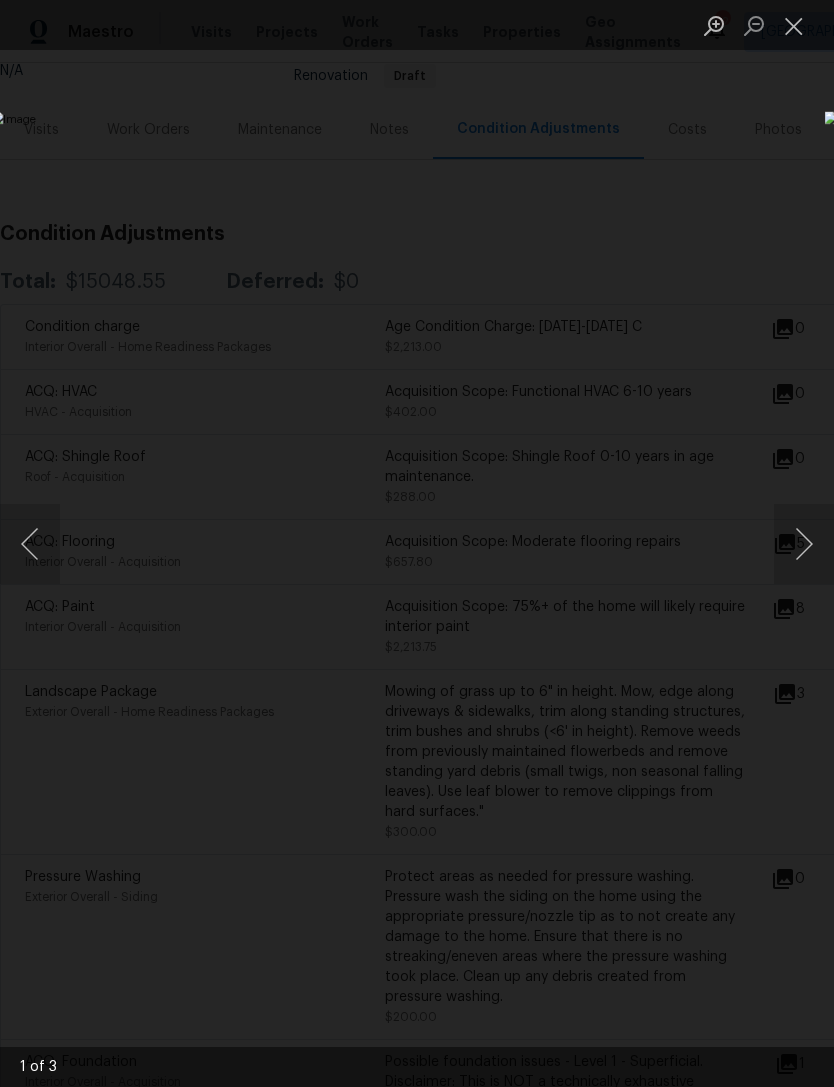 click at bounding box center [804, 544] 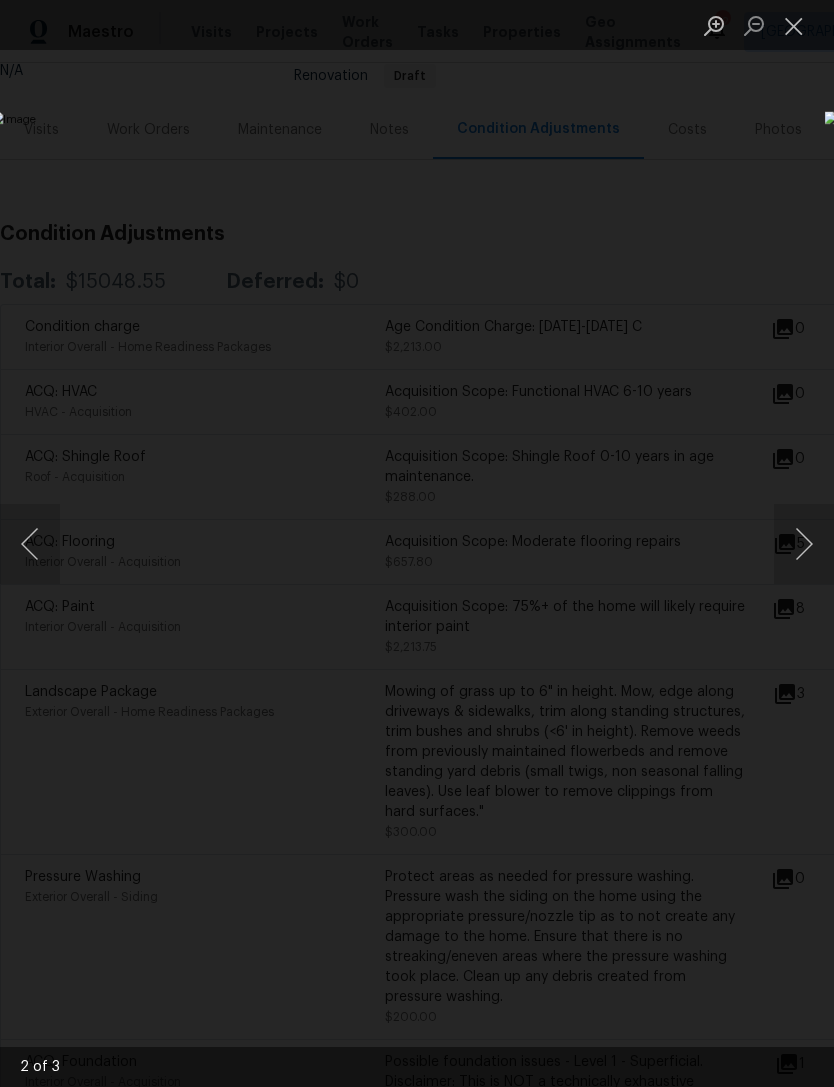 click at bounding box center (794, 25) 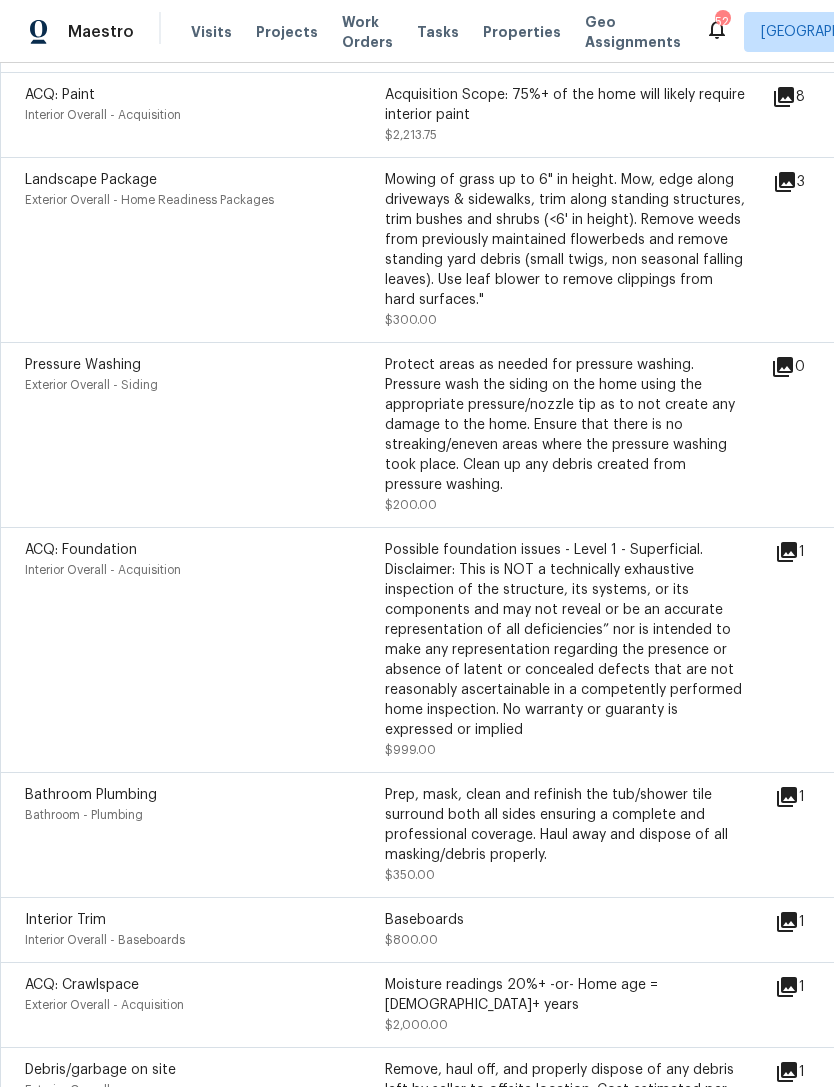 scroll, scrollTop: 717, scrollLeft: 0, axis: vertical 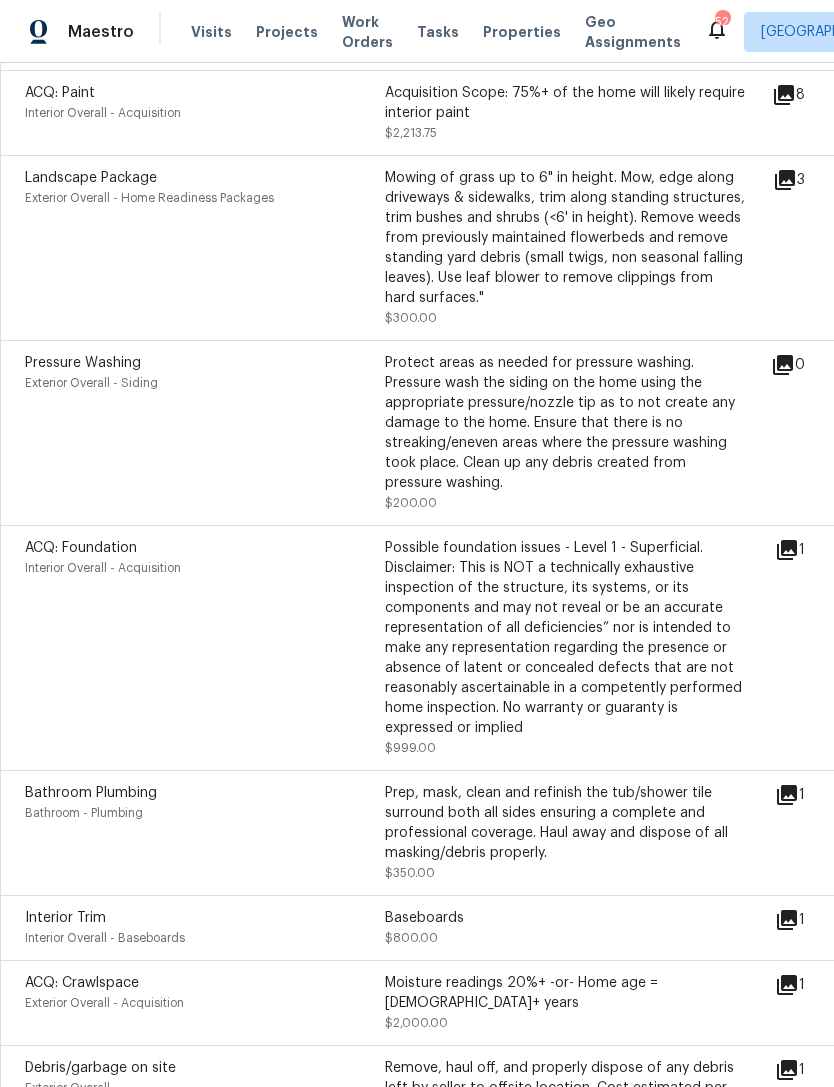 click 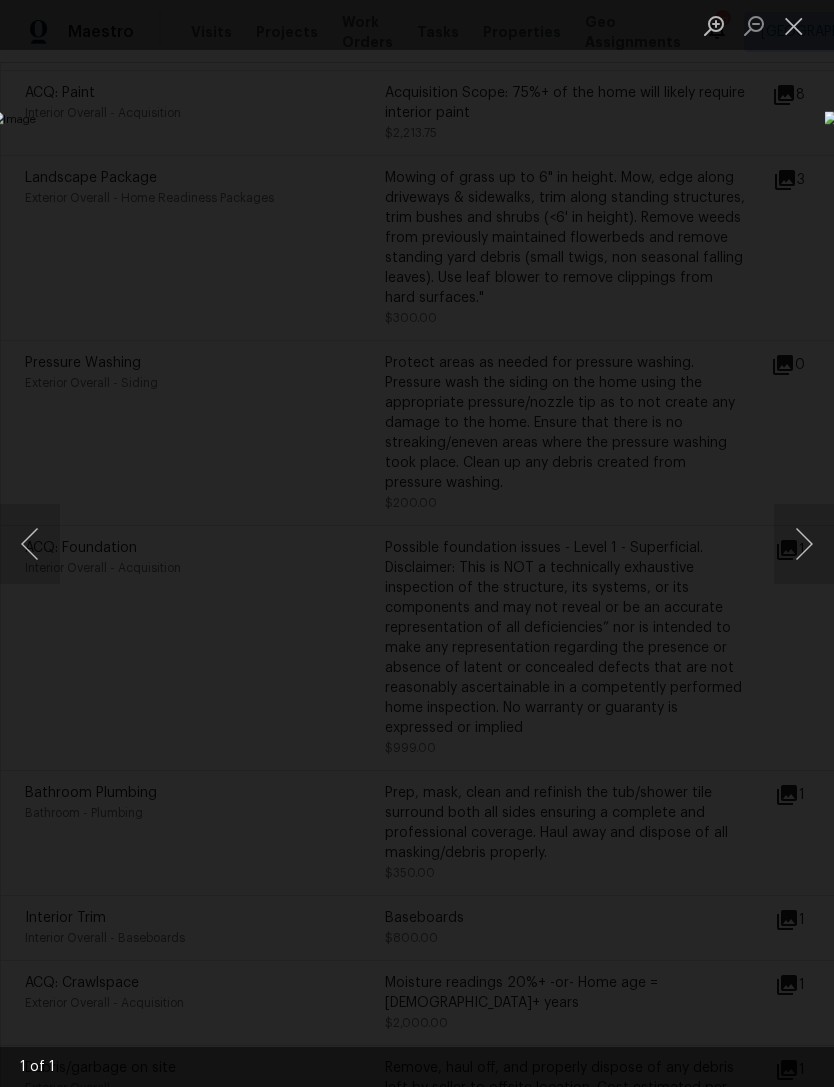 click at bounding box center (794, 25) 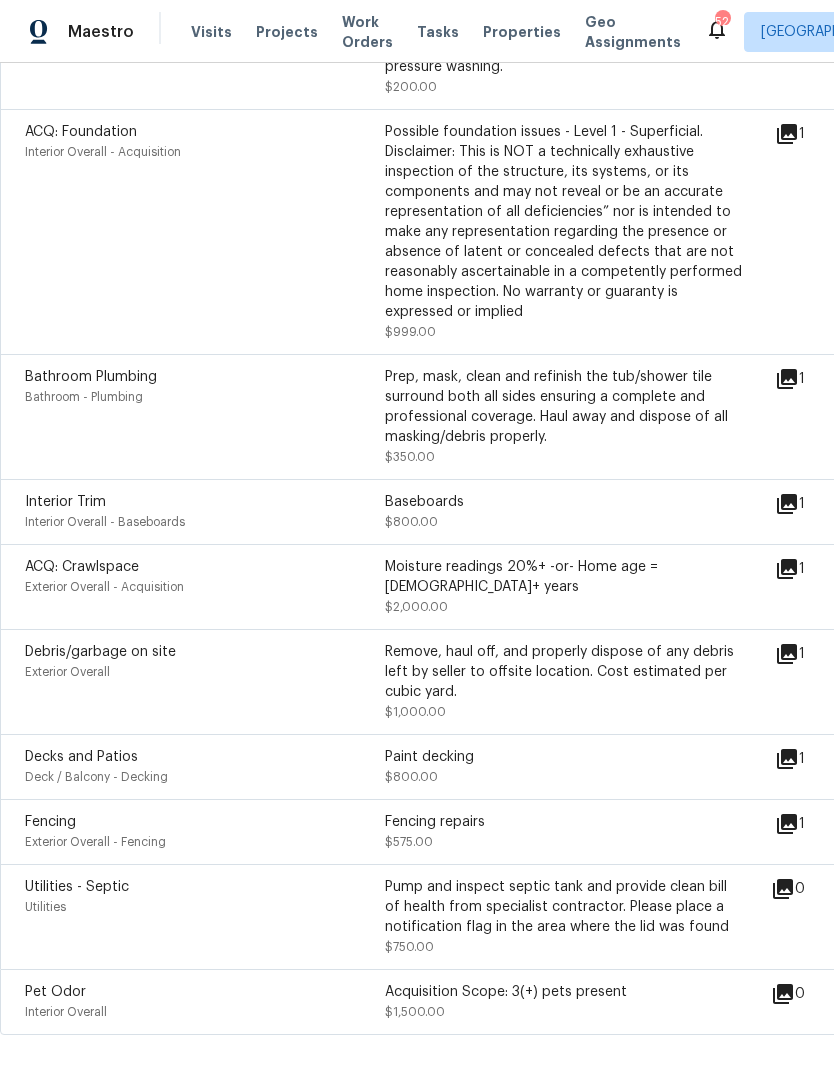 scroll, scrollTop: 1133, scrollLeft: 0, axis: vertical 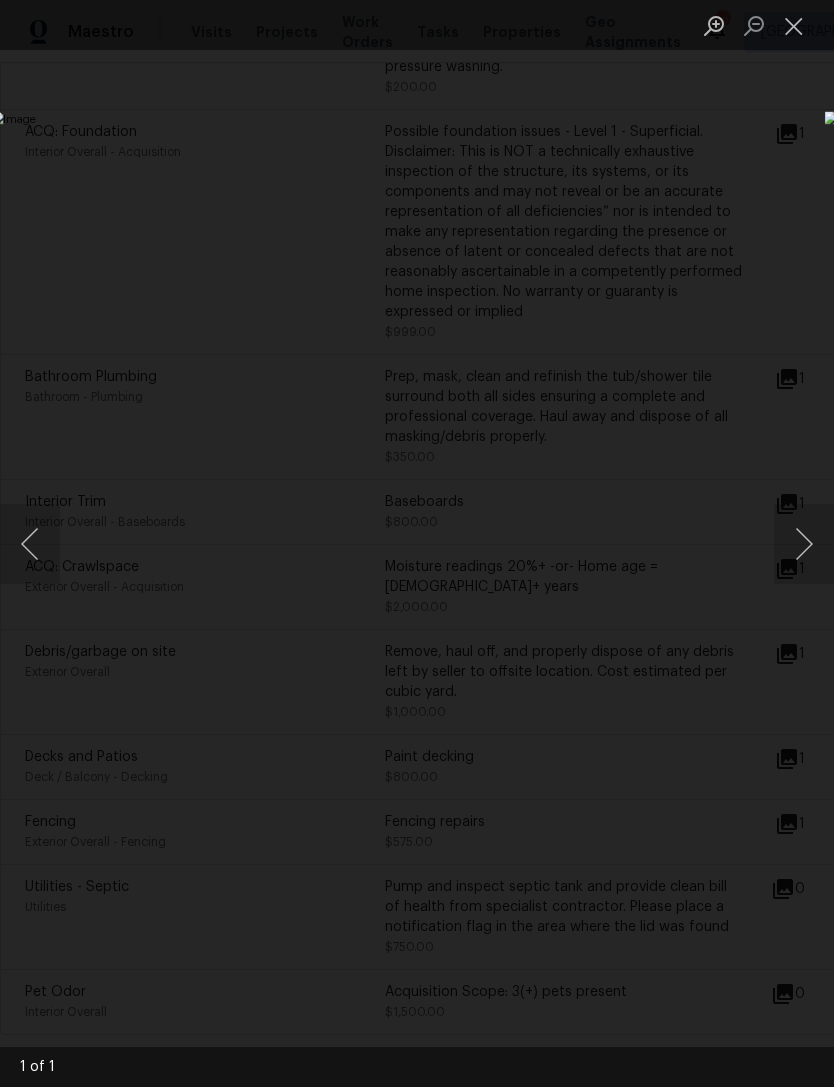click at bounding box center [804, 544] 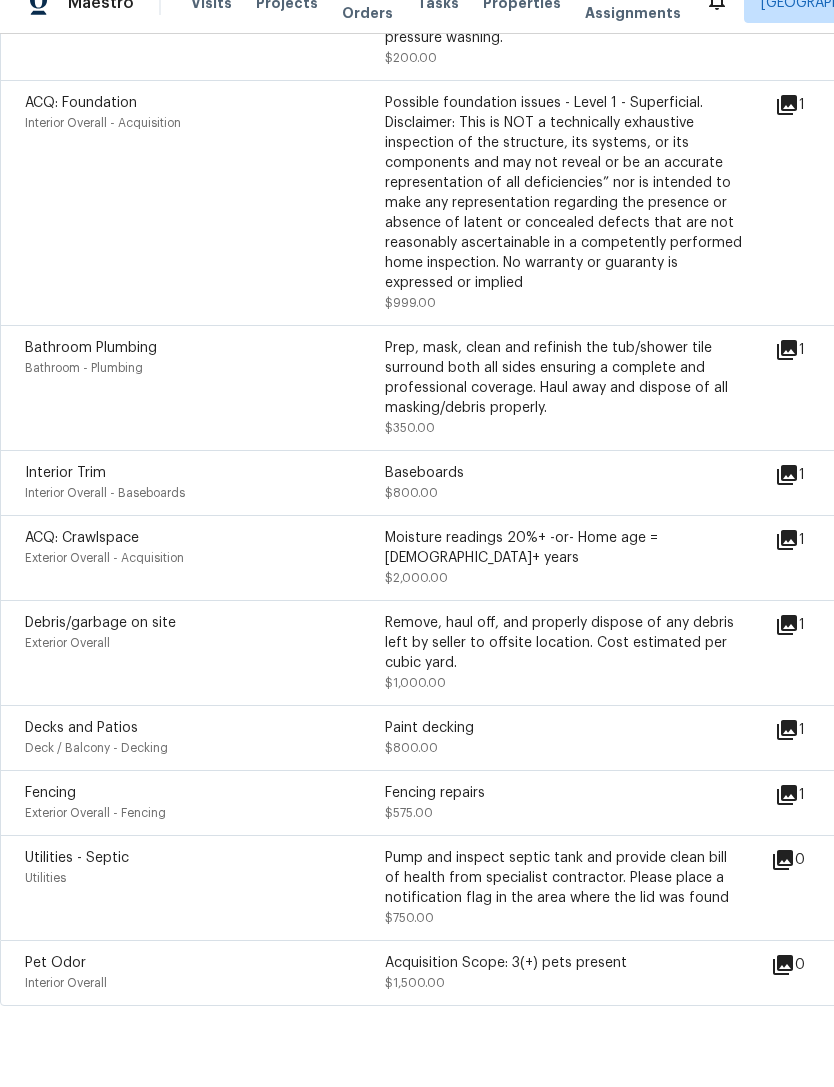 scroll, scrollTop: 0, scrollLeft: 0, axis: both 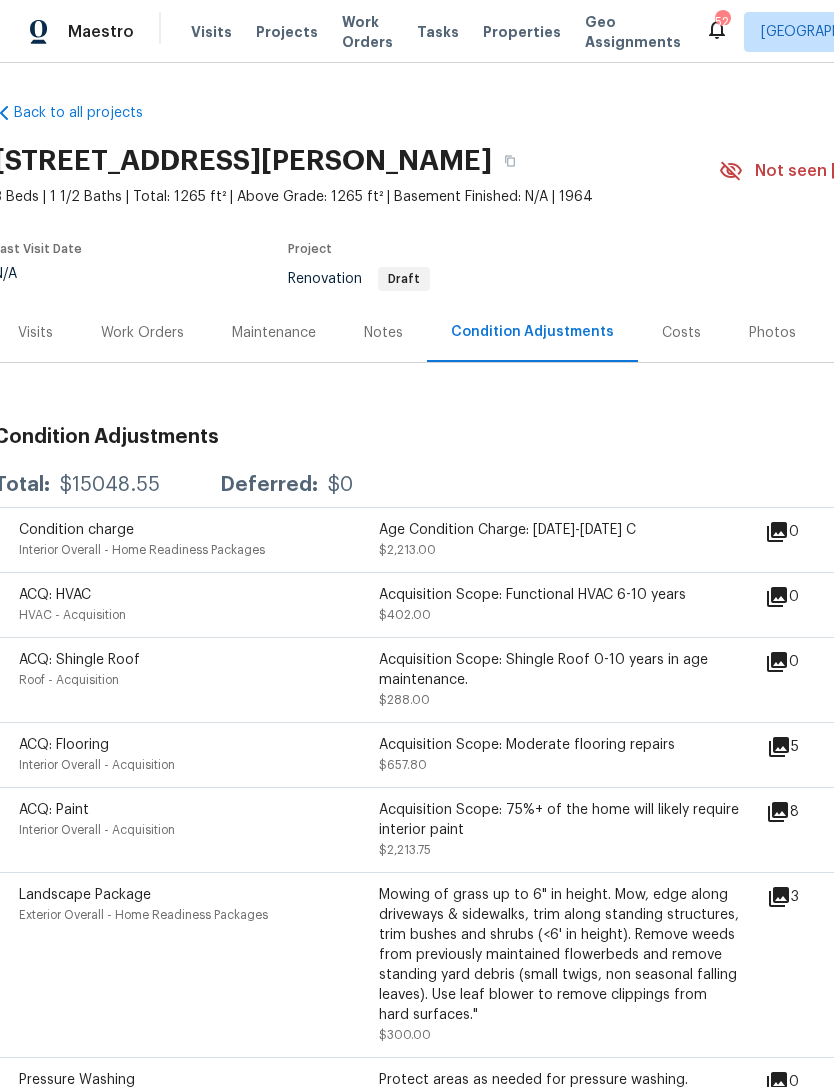 click on "Work Orders" at bounding box center (142, 333) 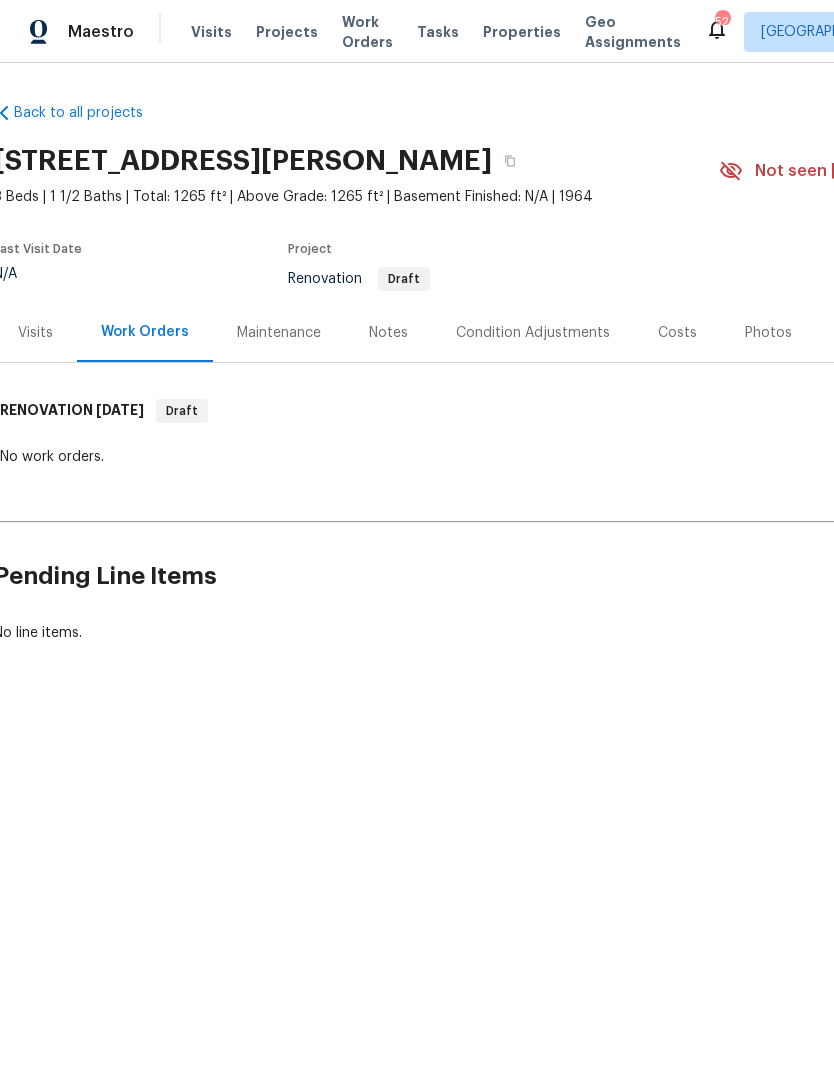 click on "Visits" at bounding box center [35, 333] 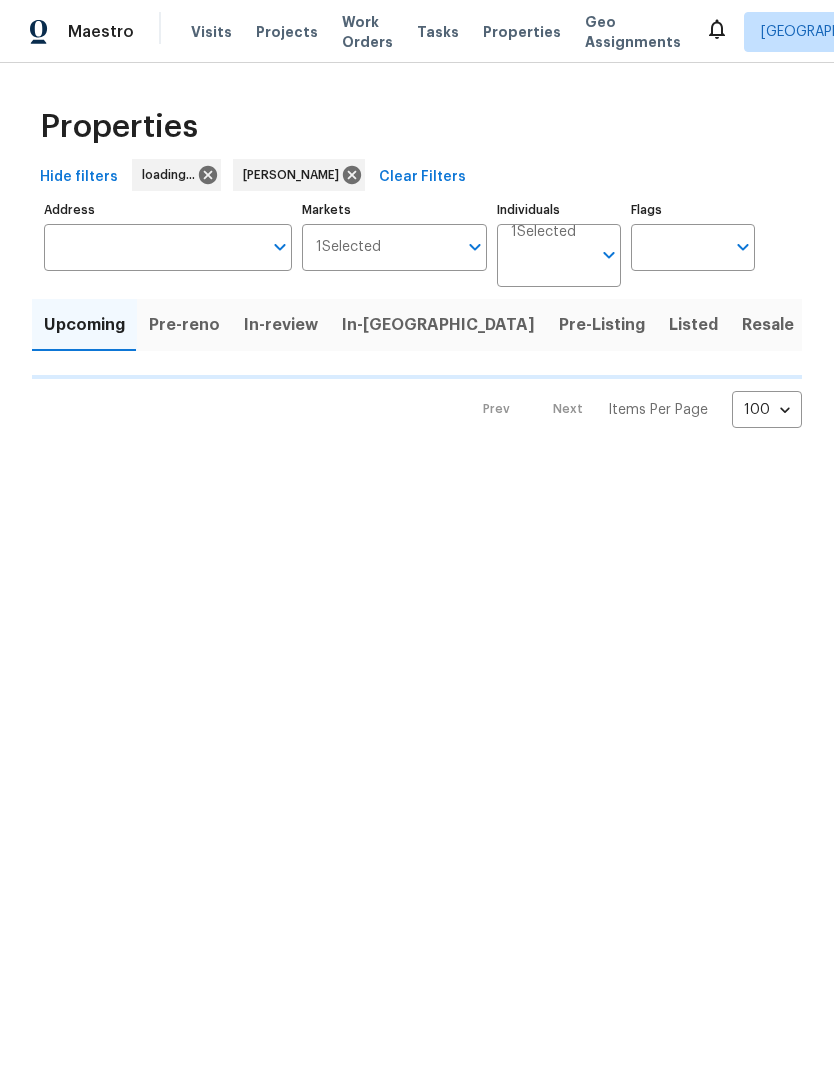 scroll, scrollTop: 0, scrollLeft: 0, axis: both 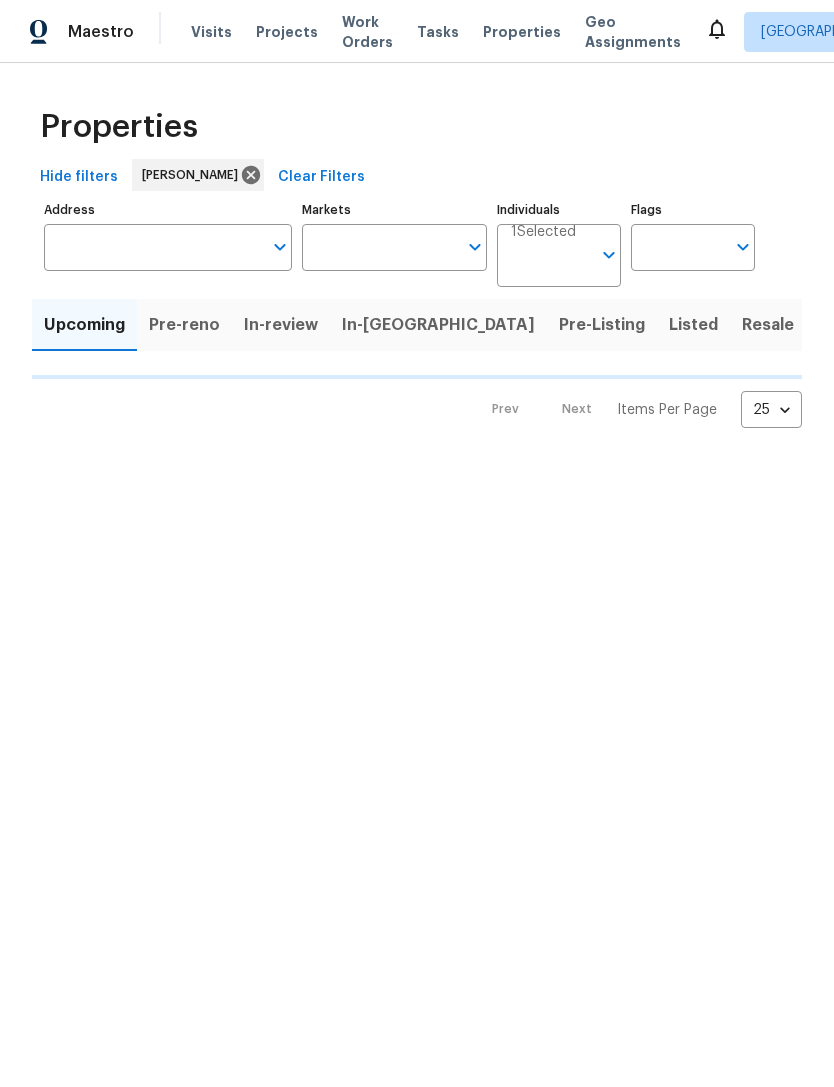 type on "100" 